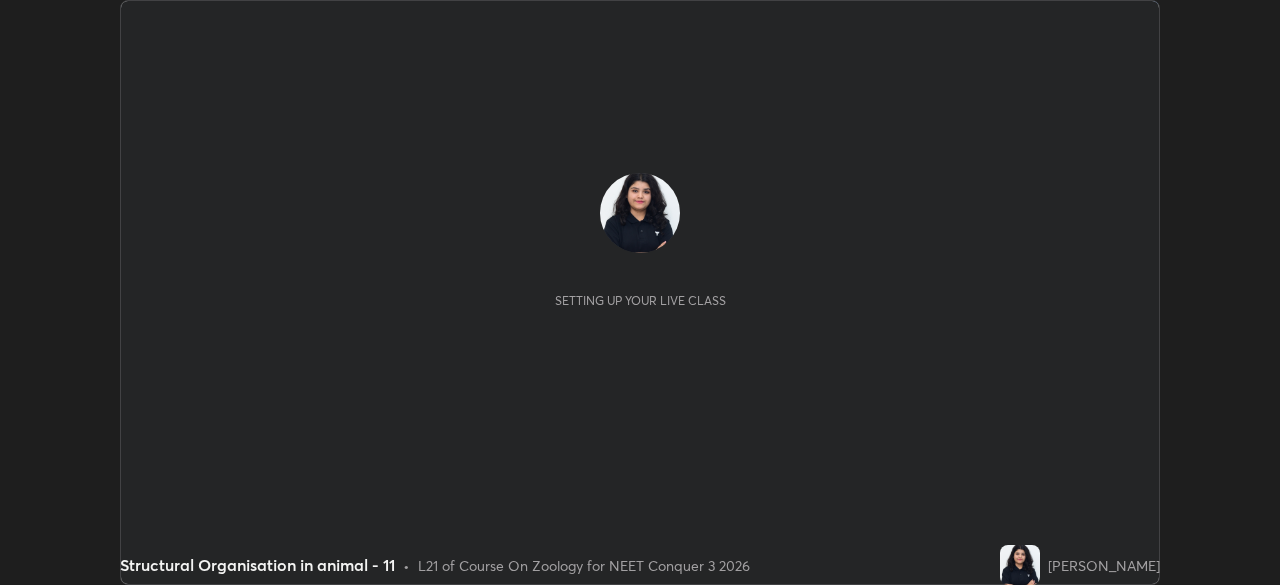 scroll, scrollTop: 0, scrollLeft: 0, axis: both 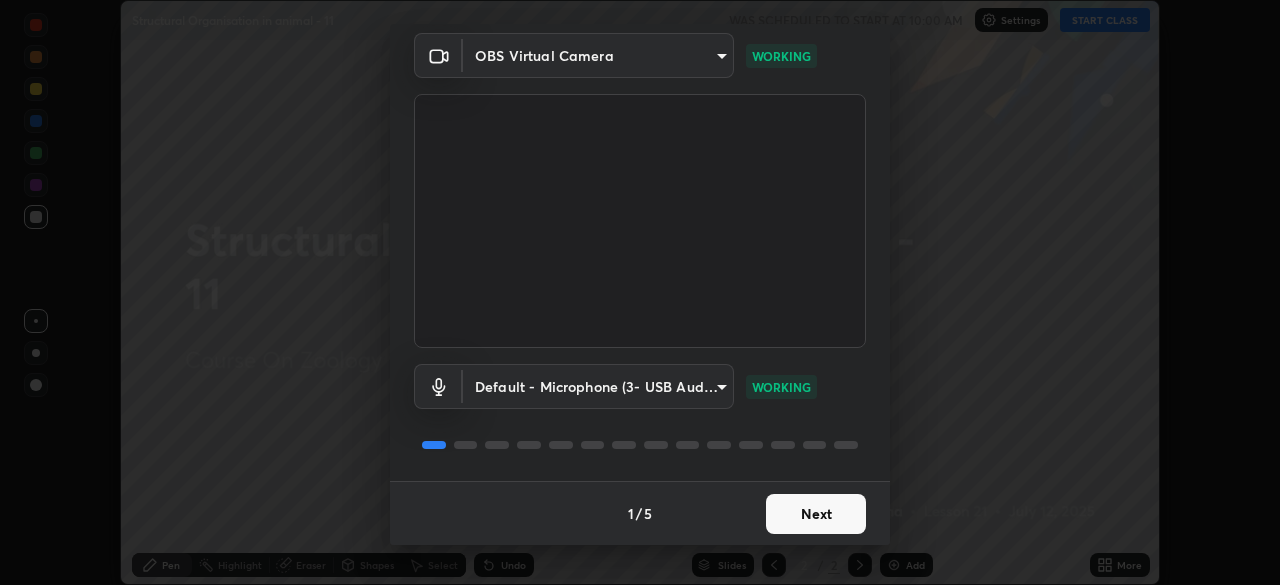 click on "Next" at bounding box center [816, 514] 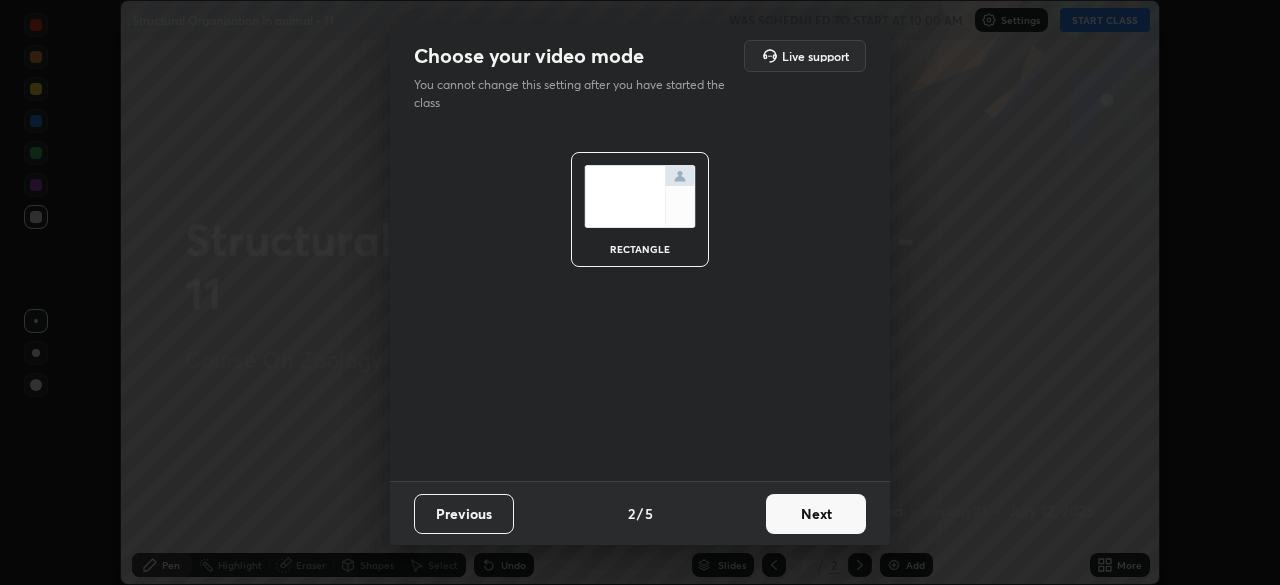 click on "Next" at bounding box center (816, 514) 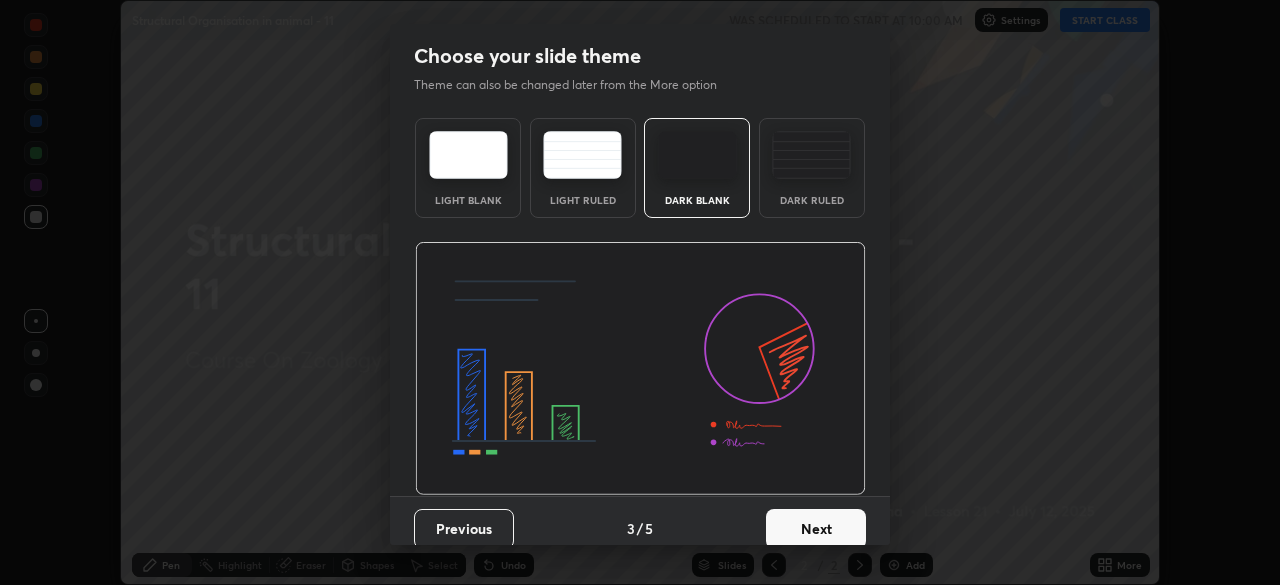 click on "Next" at bounding box center (816, 529) 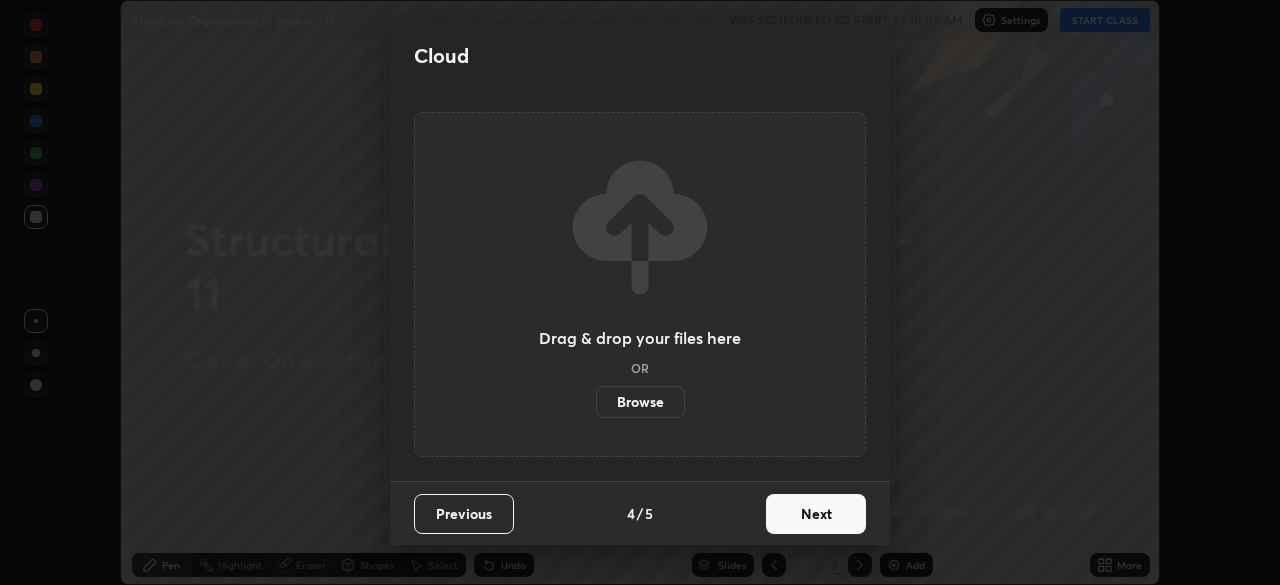 click on "Browse" at bounding box center [640, 402] 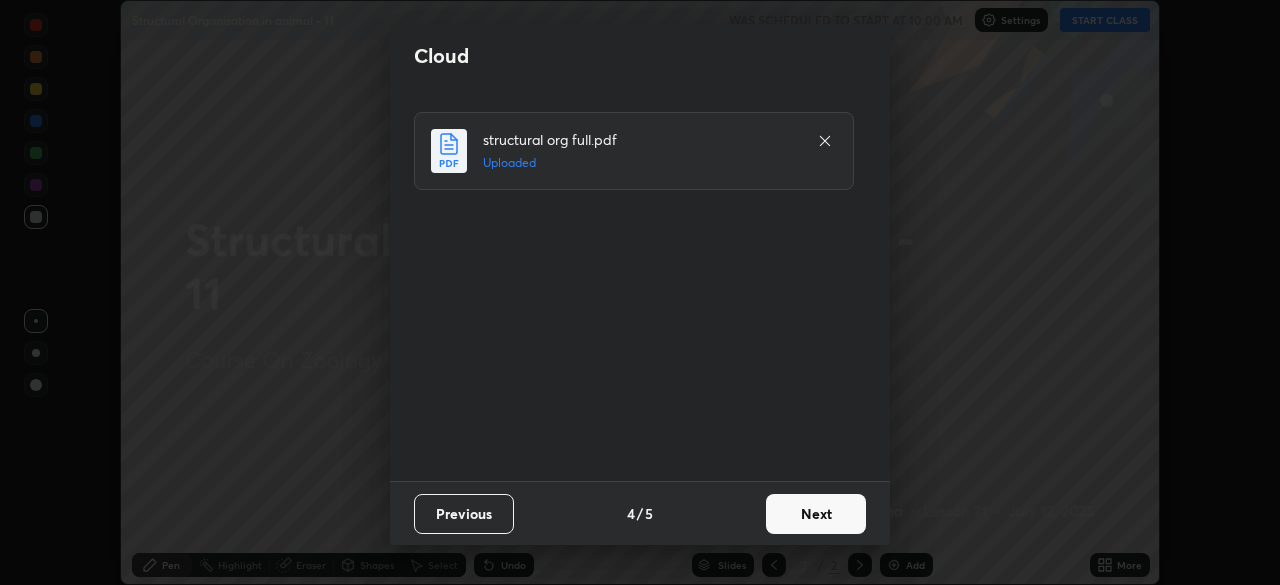 click on "Next" at bounding box center (816, 514) 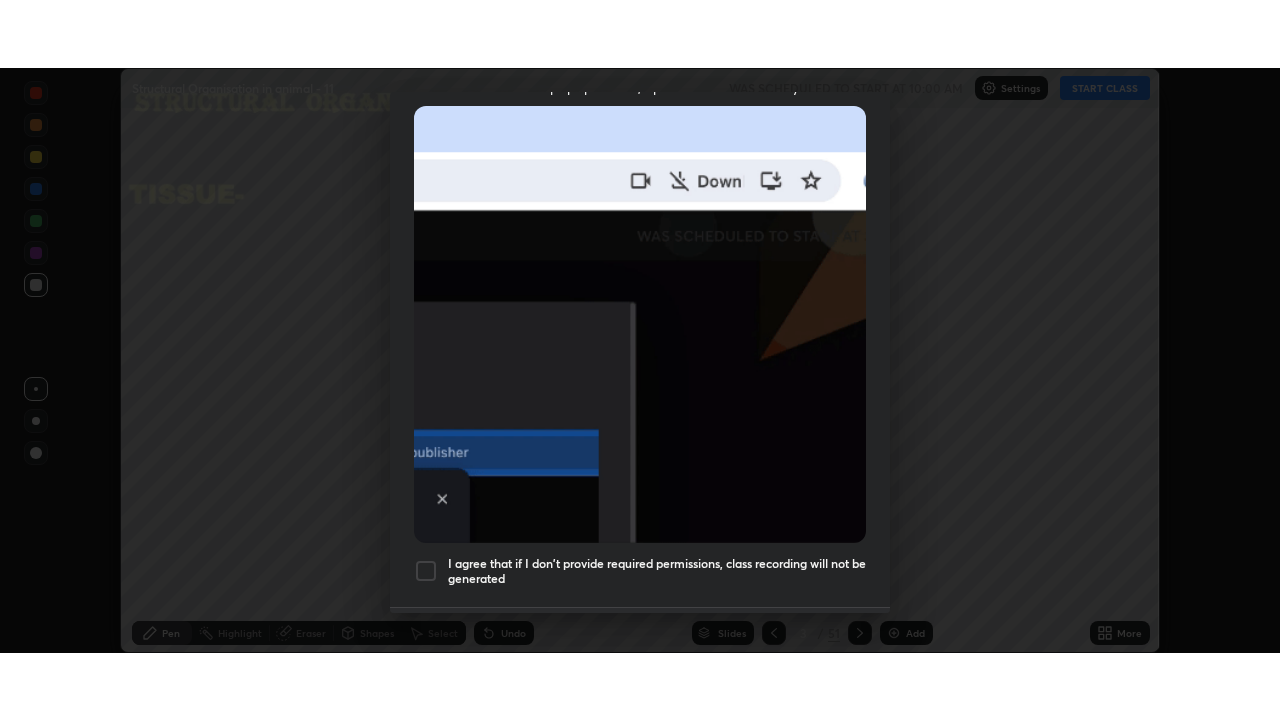 scroll, scrollTop: 479, scrollLeft: 0, axis: vertical 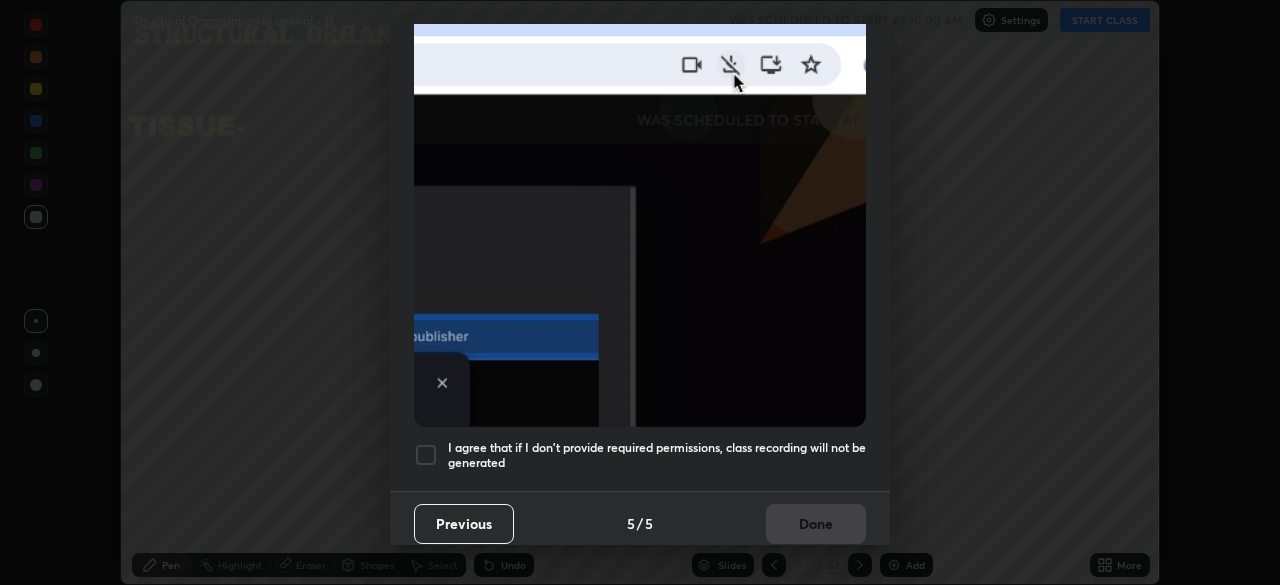 click on "I agree that if I don't provide required permissions, class recording will not be generated" at bounding box center [640, 455] 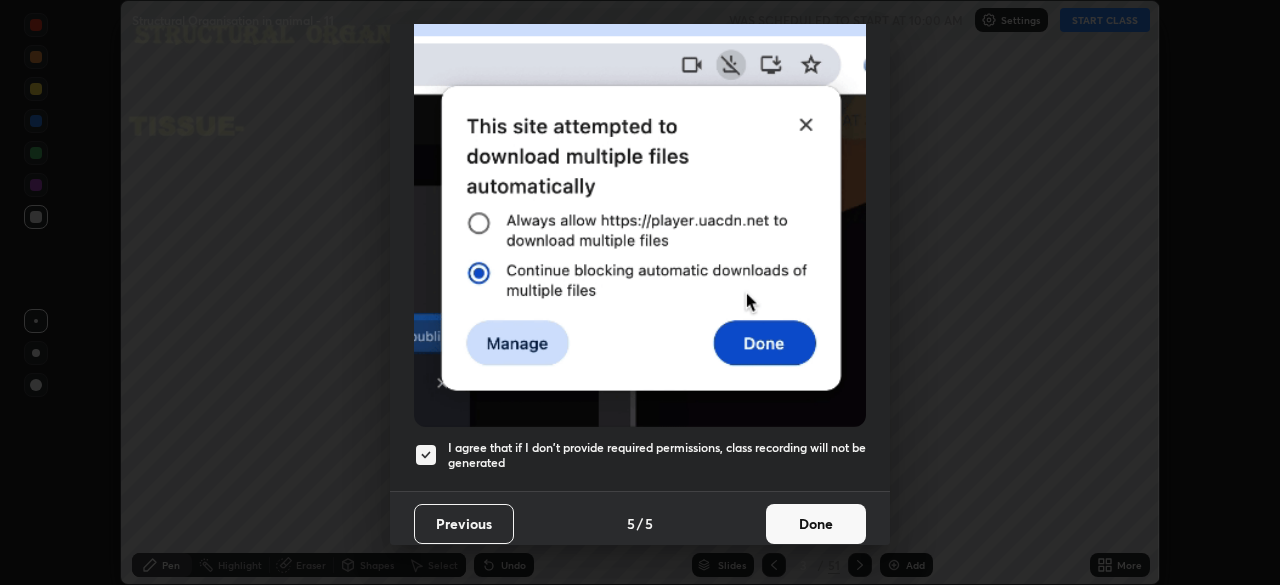 click on "Done" at bounding box center [816, 524] 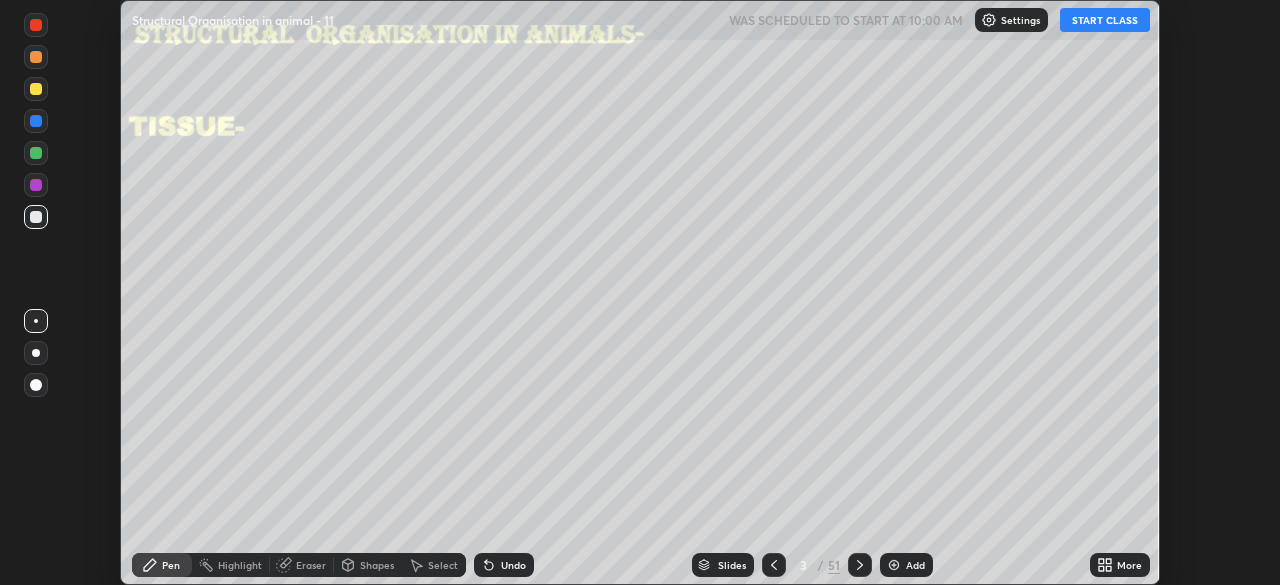 click on "START CLASS" at bounding box center (1105, 20) 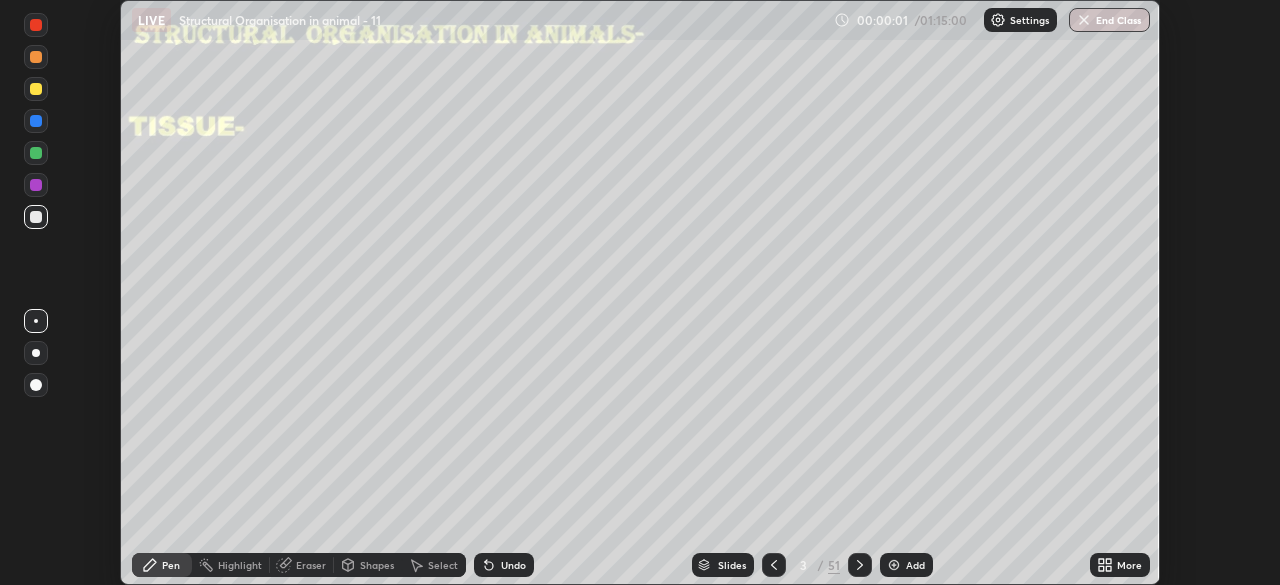 click 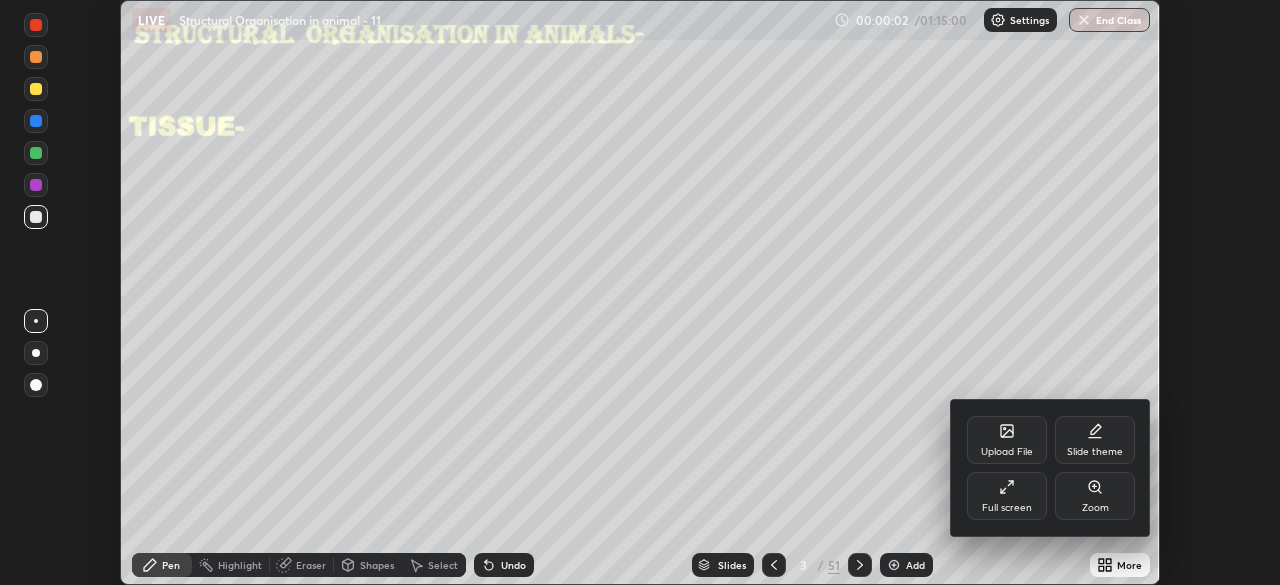click on "Full screen" at bounding box center [1007, 496] 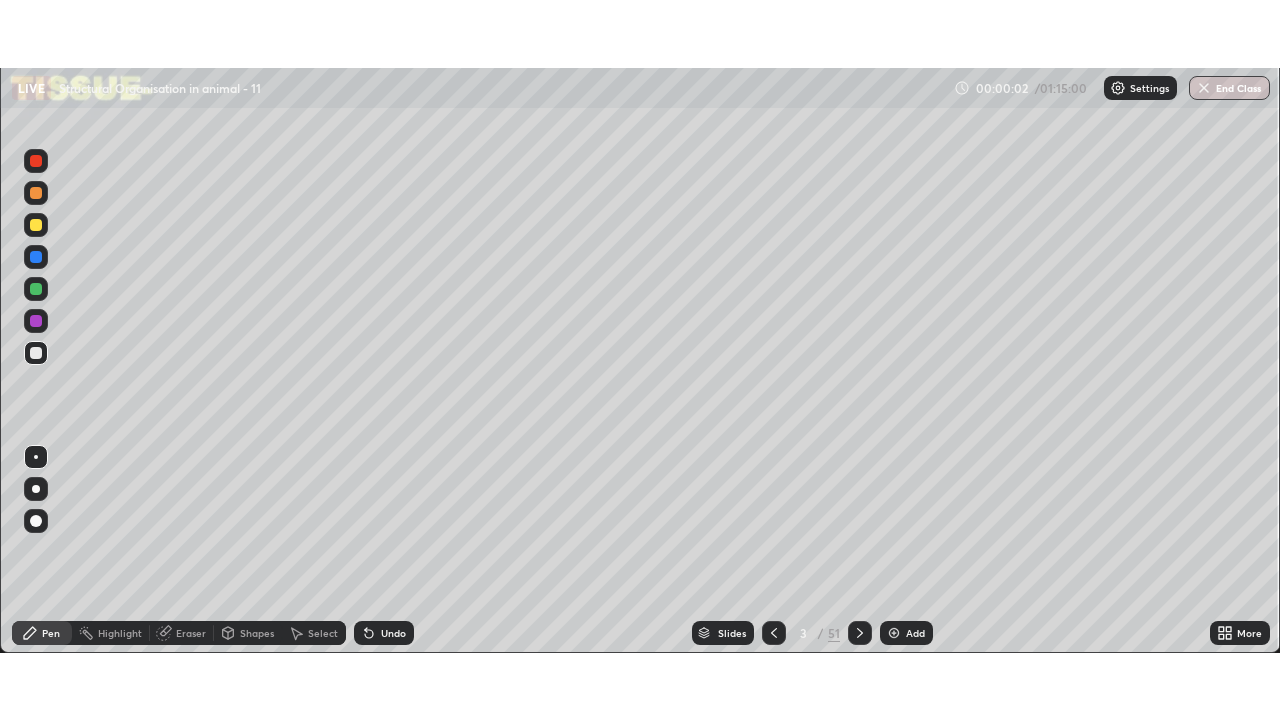 scroll, scrollTop: 99280, scrollLeft: 98720, axis: both 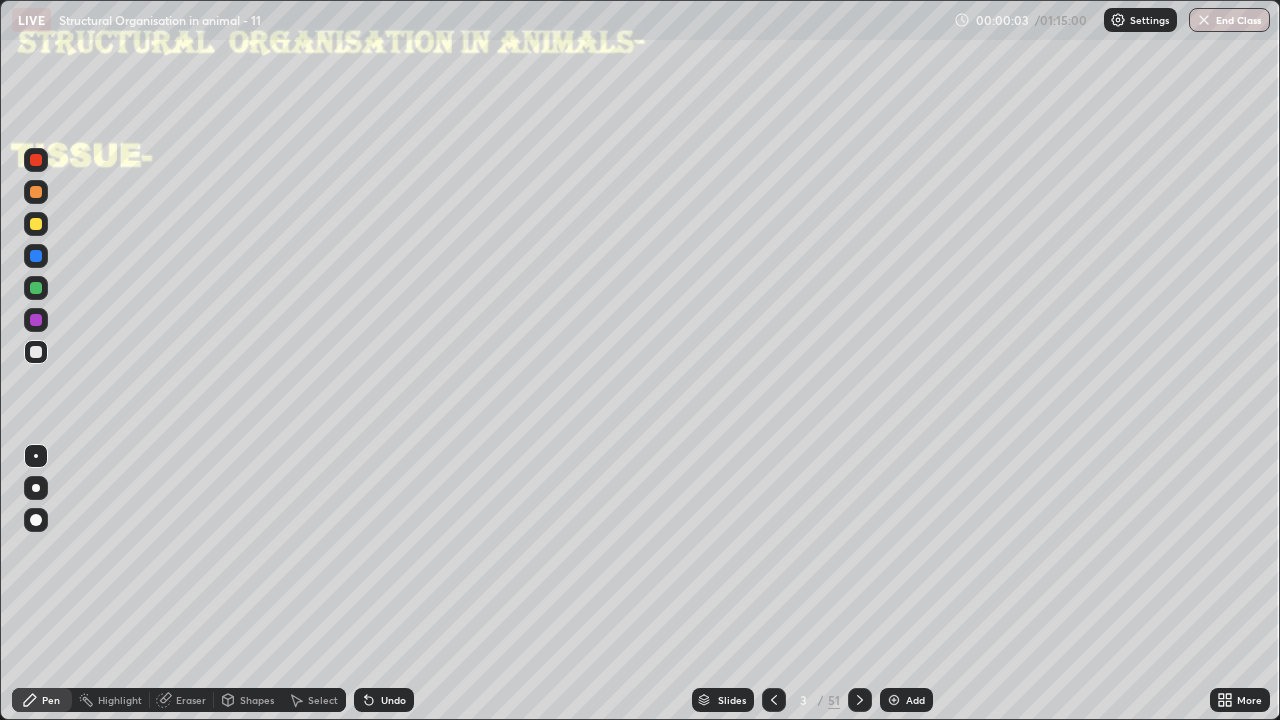 click on "Slides" at bounding box center (732, 700) 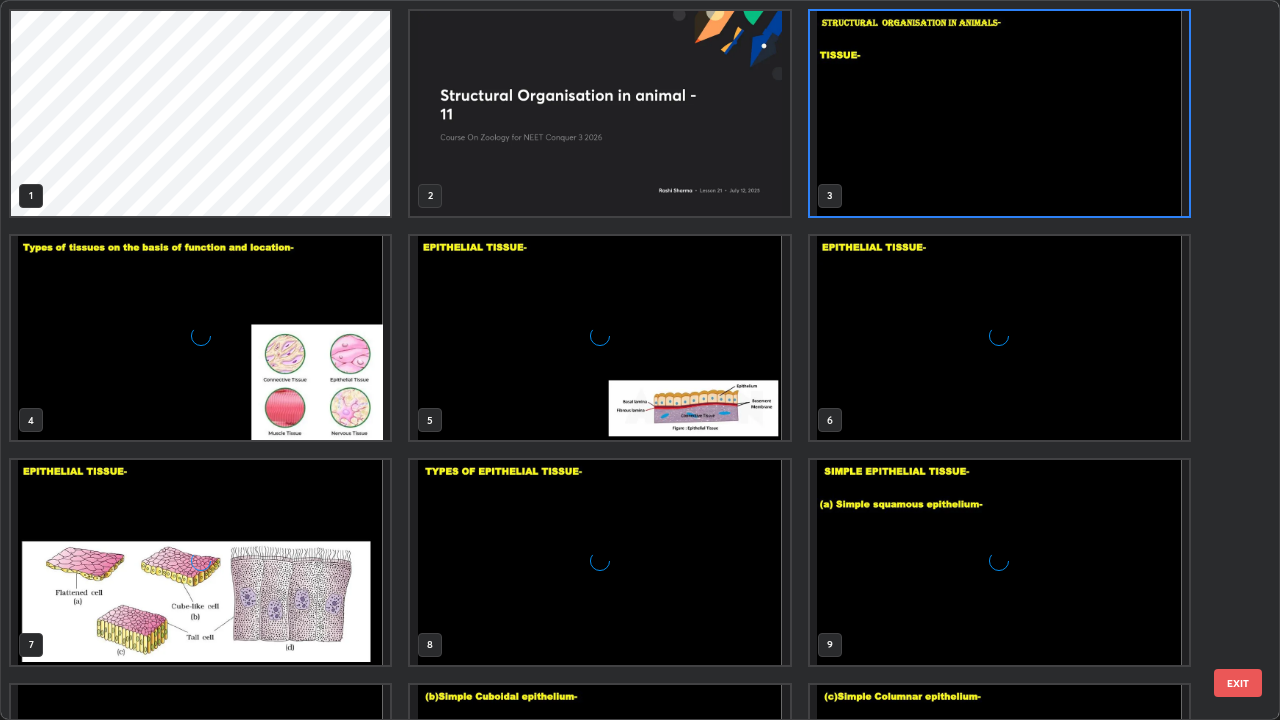 scroll, scrollTop: 7, scrollLeft: 11, axis: both 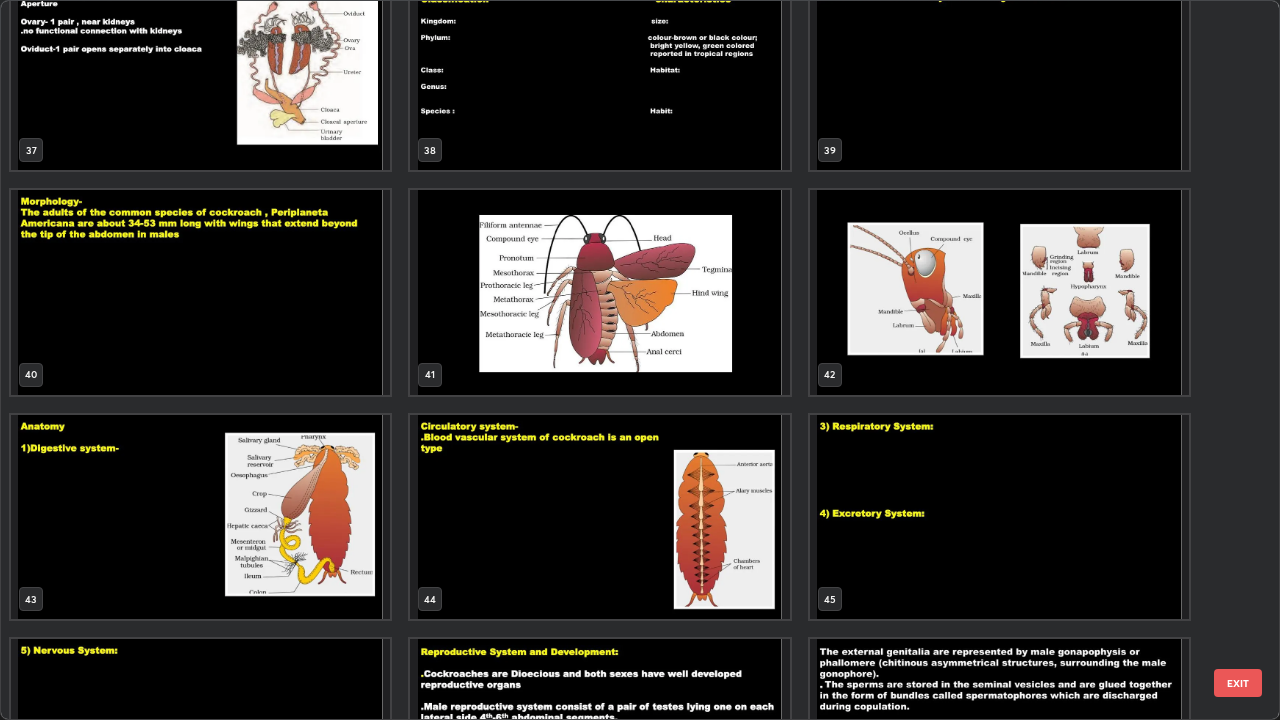 click at bounding box center (999, 292) 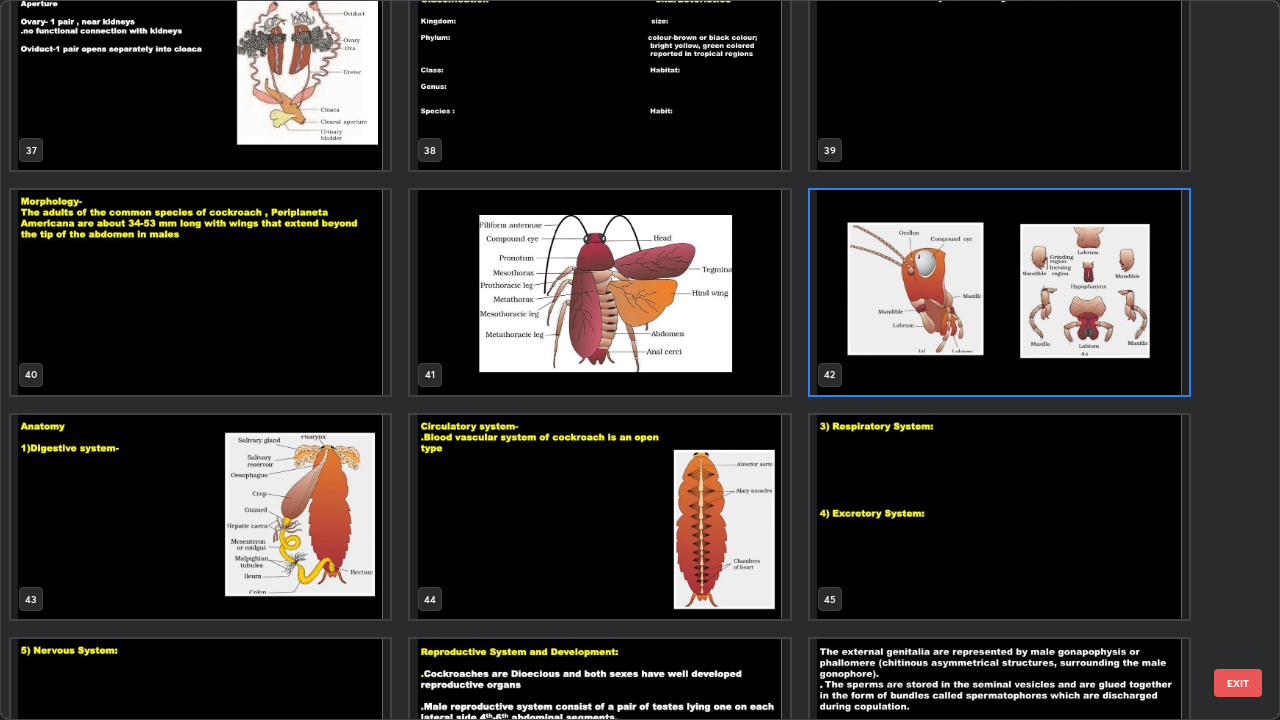 click at bounding box center [999, 292] 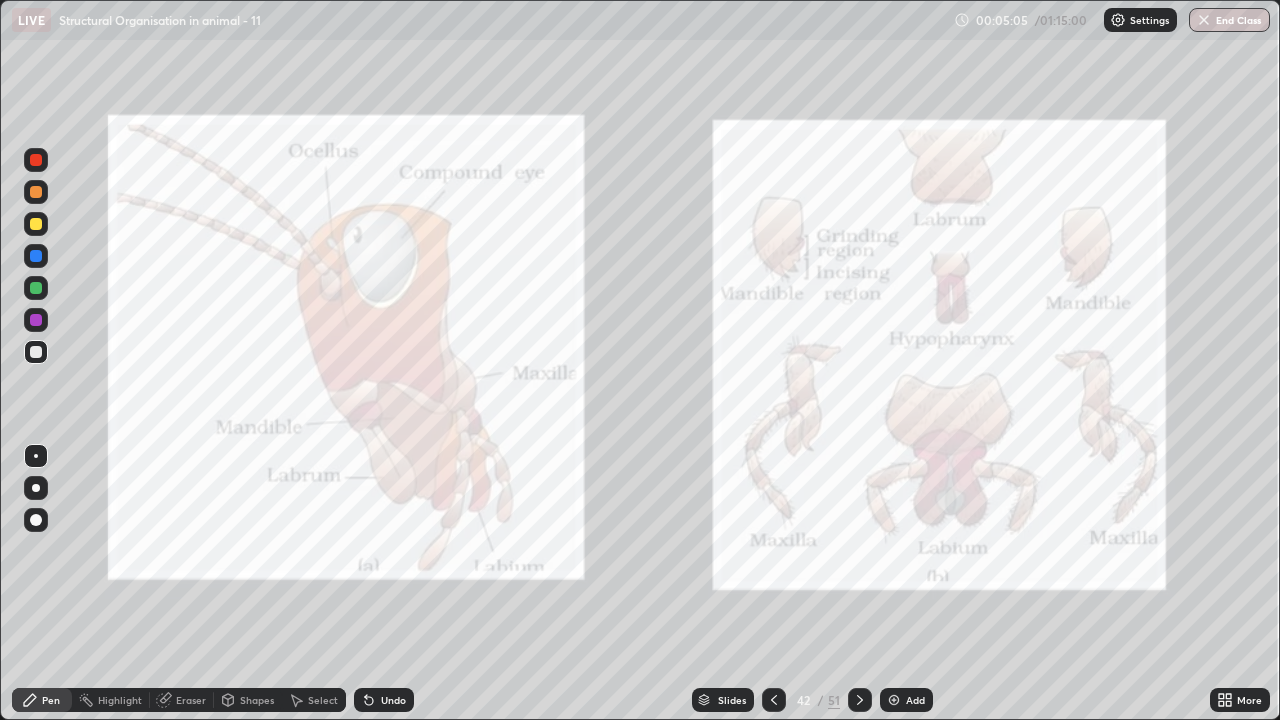 click 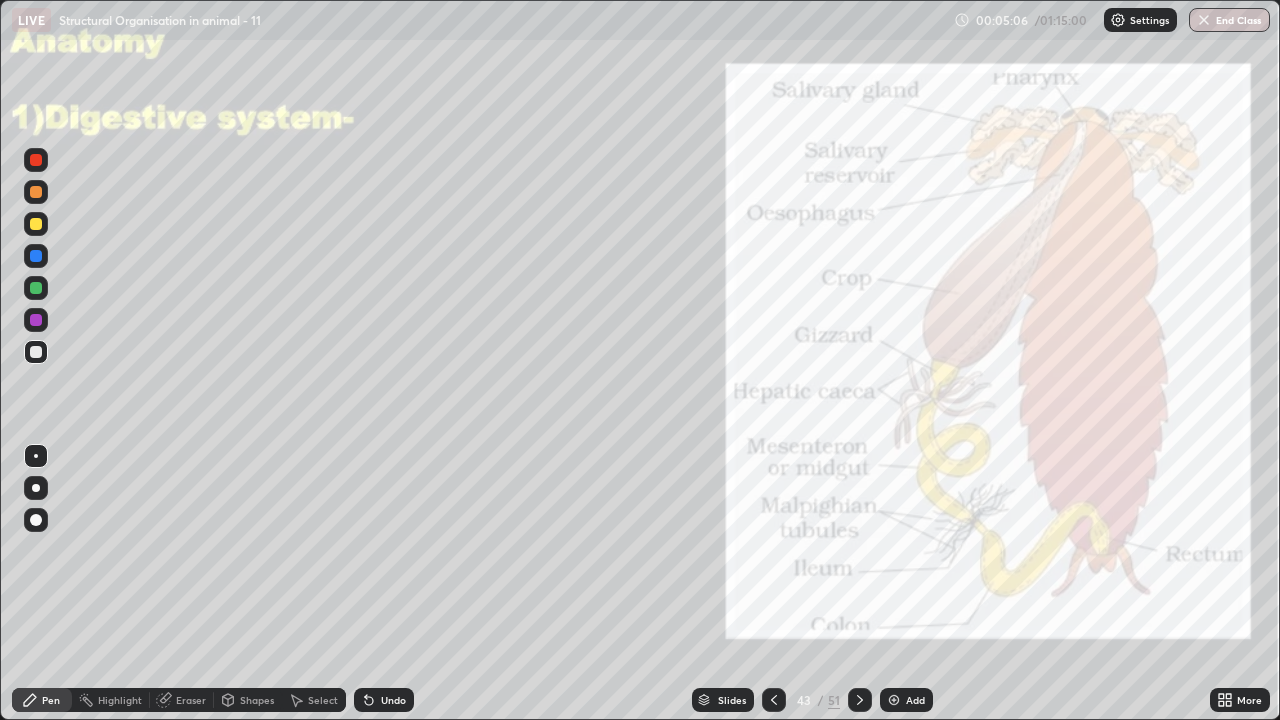 click 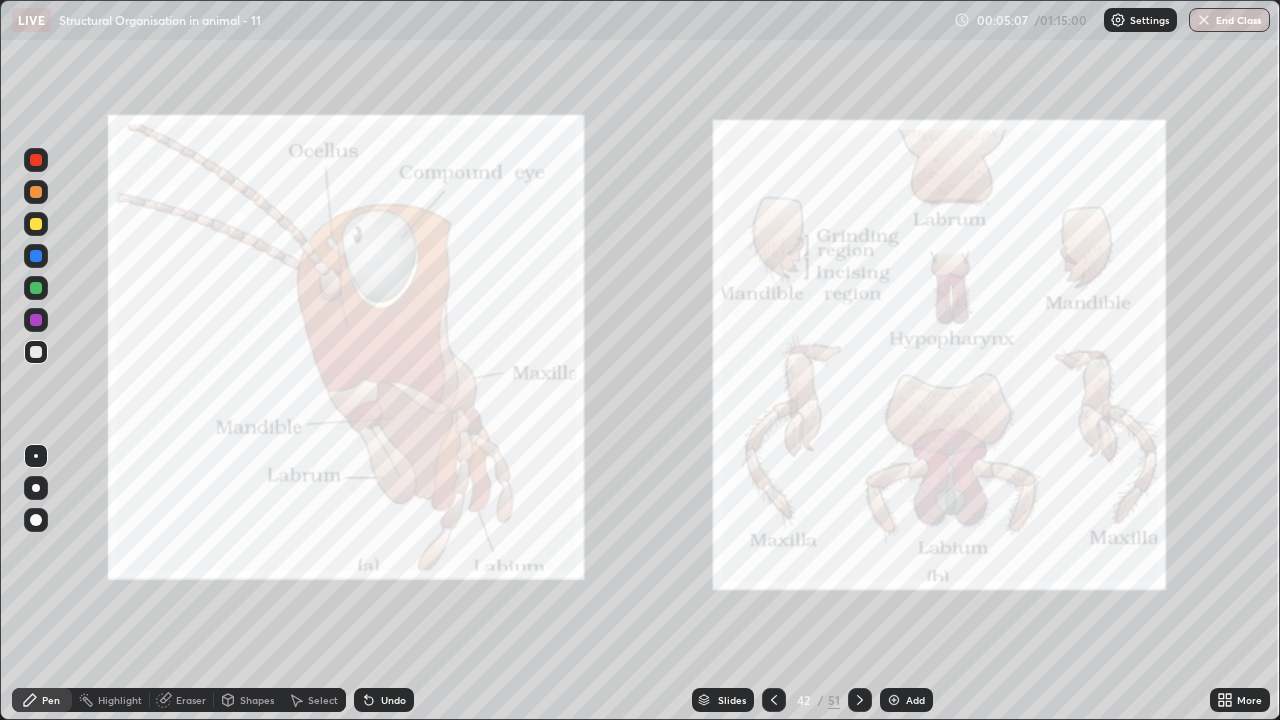click on "Add" at bounding box center (906, 700) 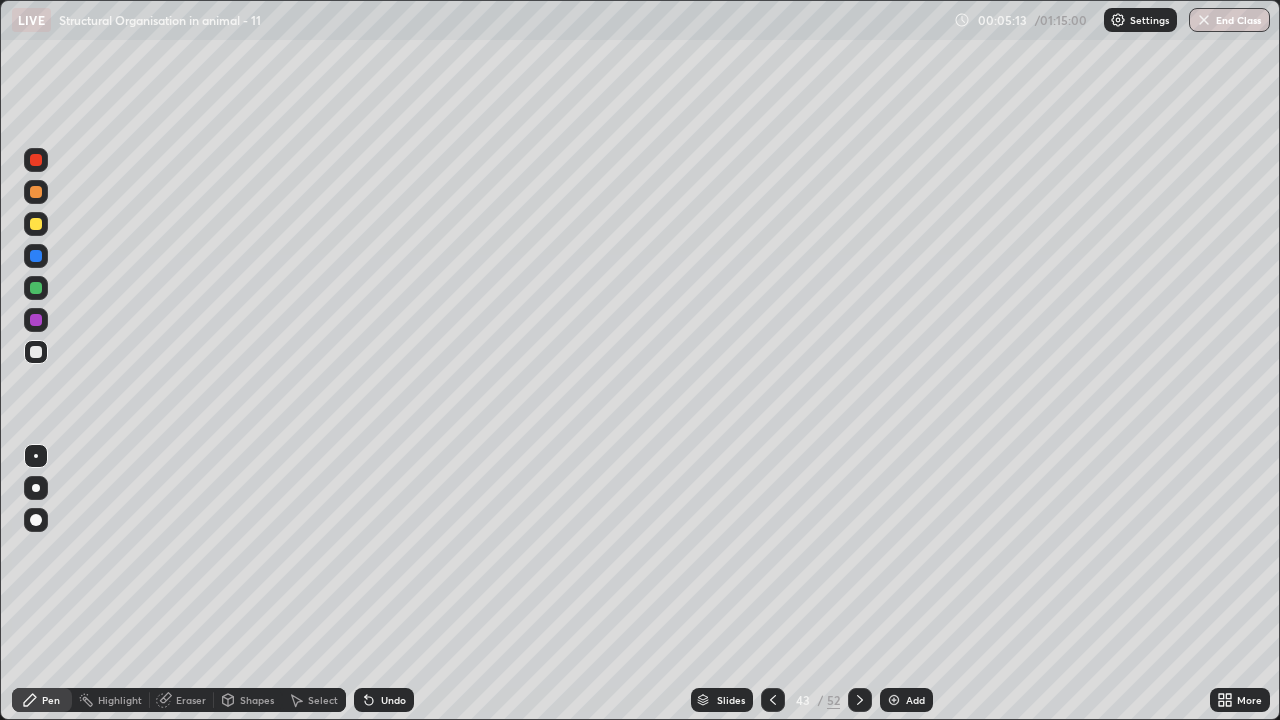click at bounding box center (36, 352) 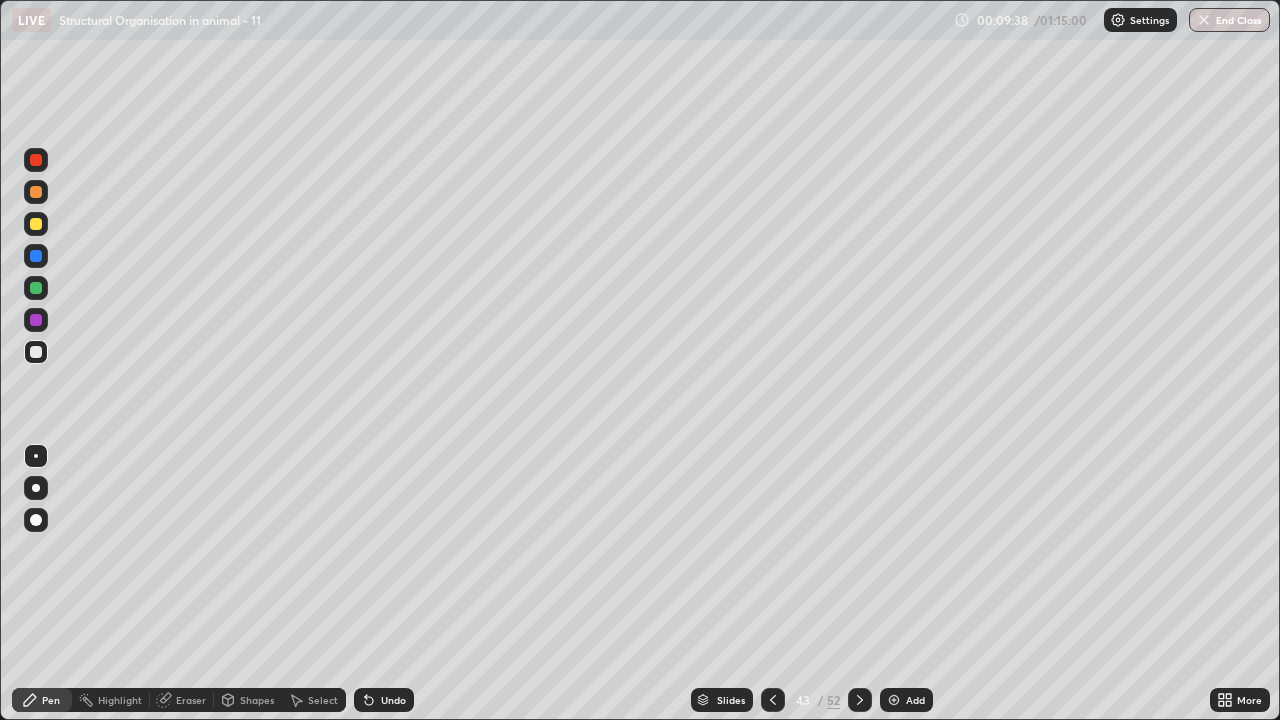 click on "Undo" at bounding box center [384, 700] 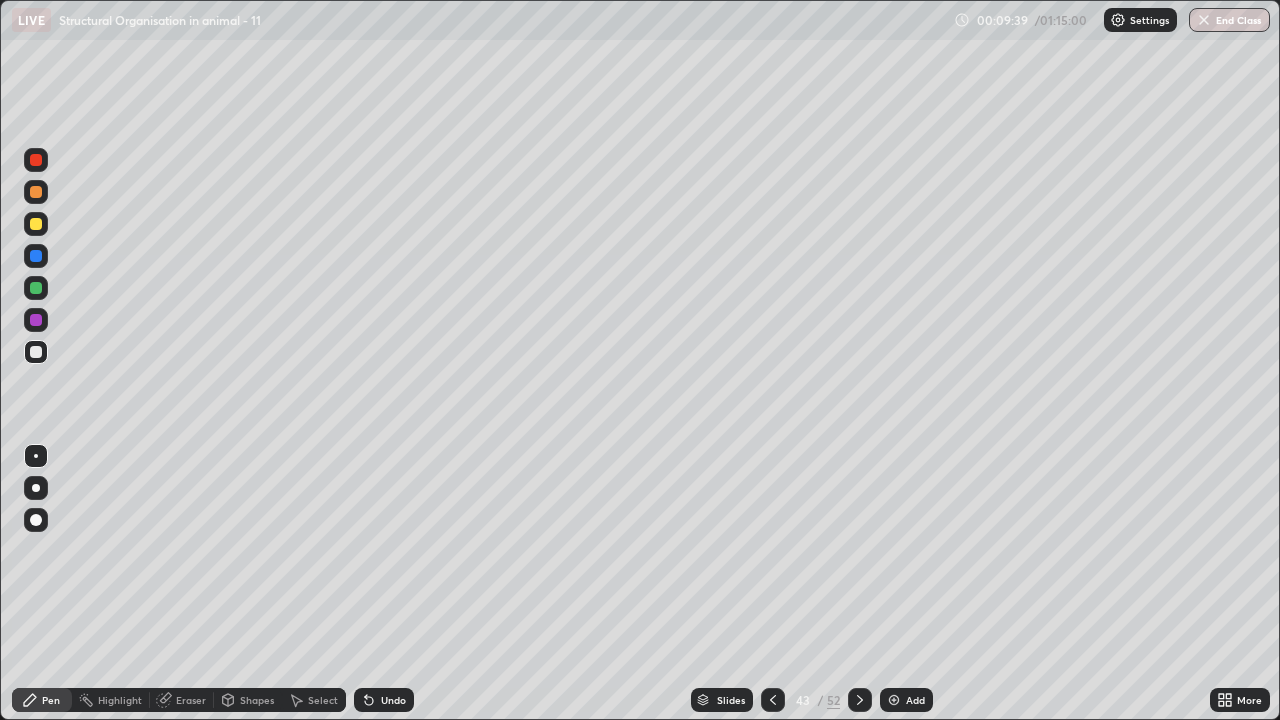 click on "Undo" at bounding box center [384, 700] 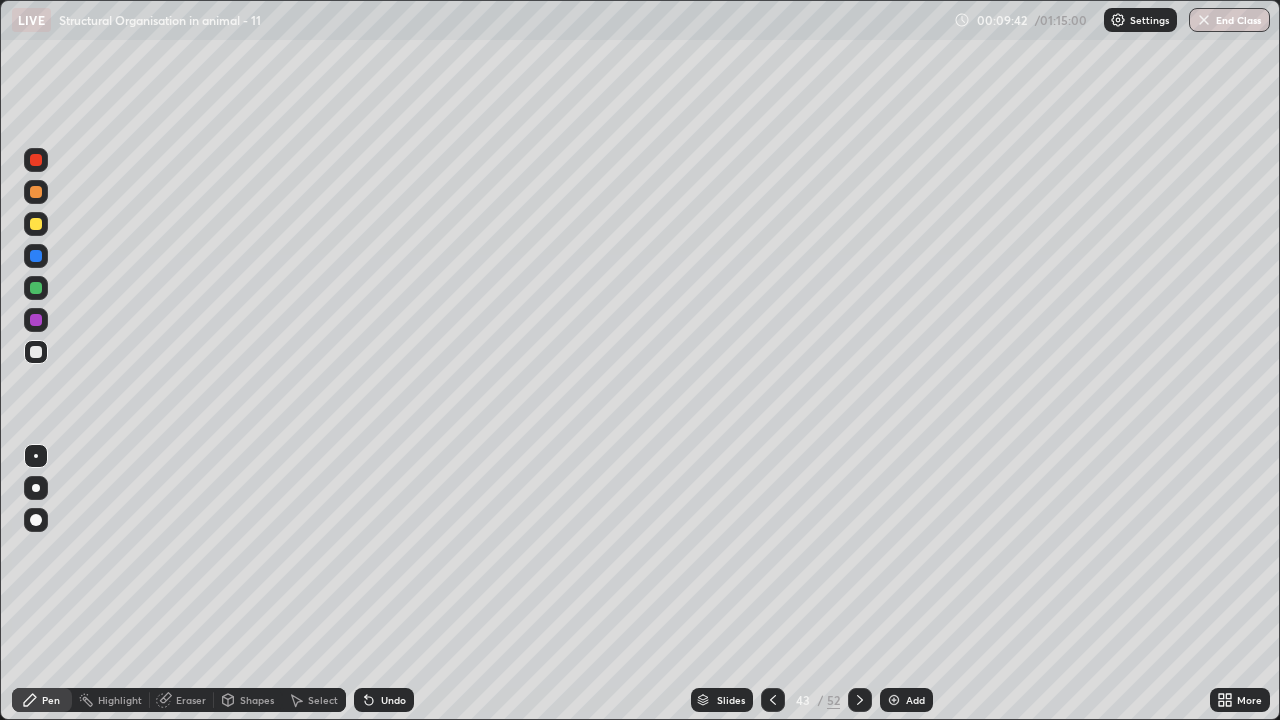 click at bounding box center (36, 224) 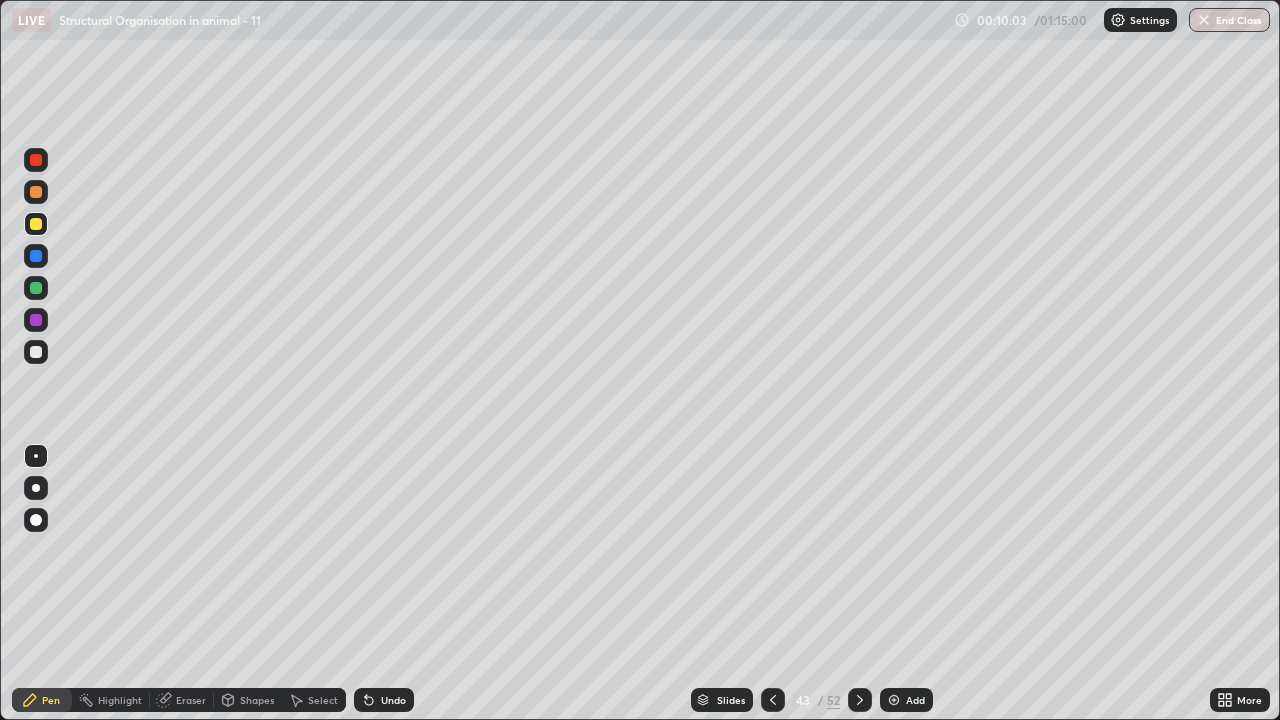 click at bounding box center (36, 352) 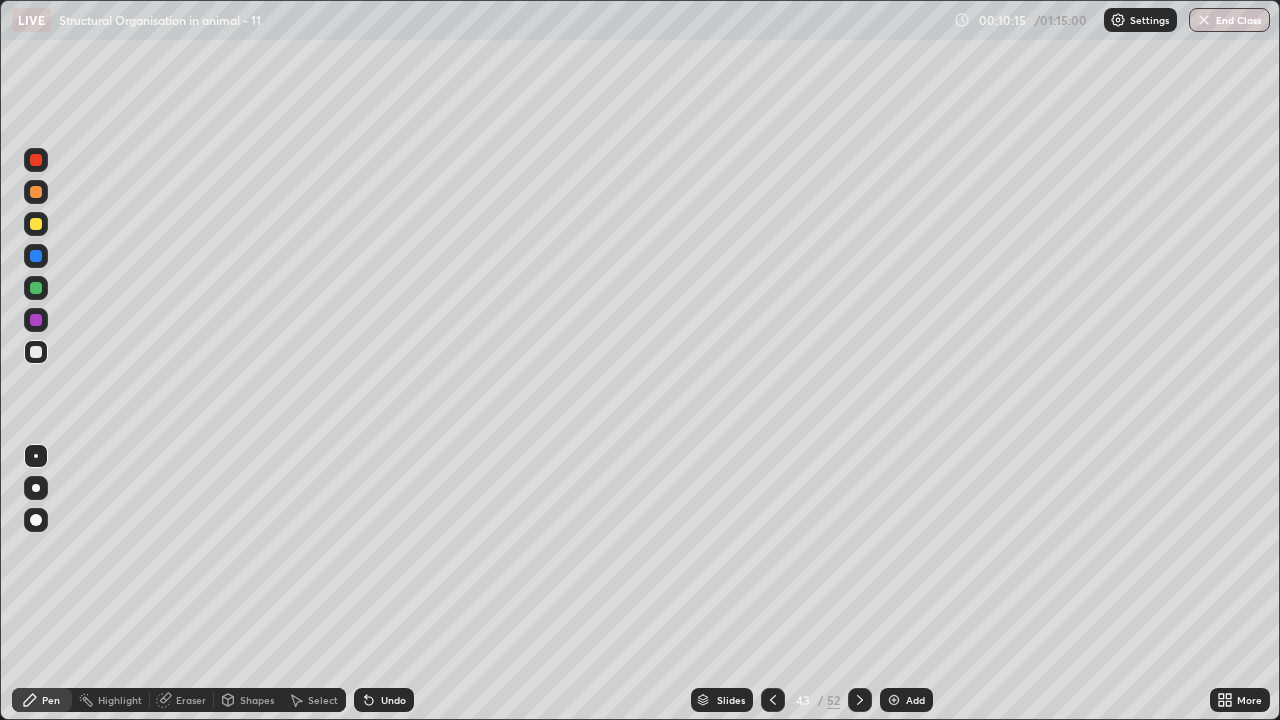 click on "Undo" at bounding box center [384, 700] 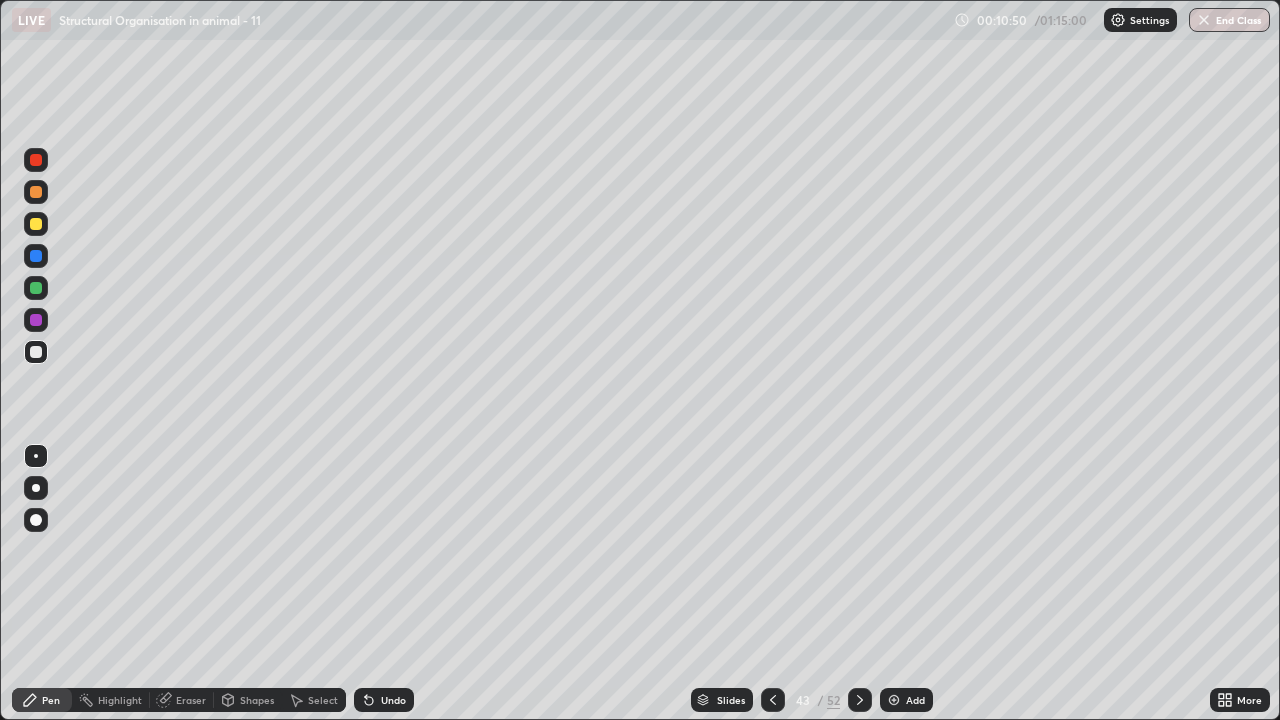 click at bounding box center [36, 320] 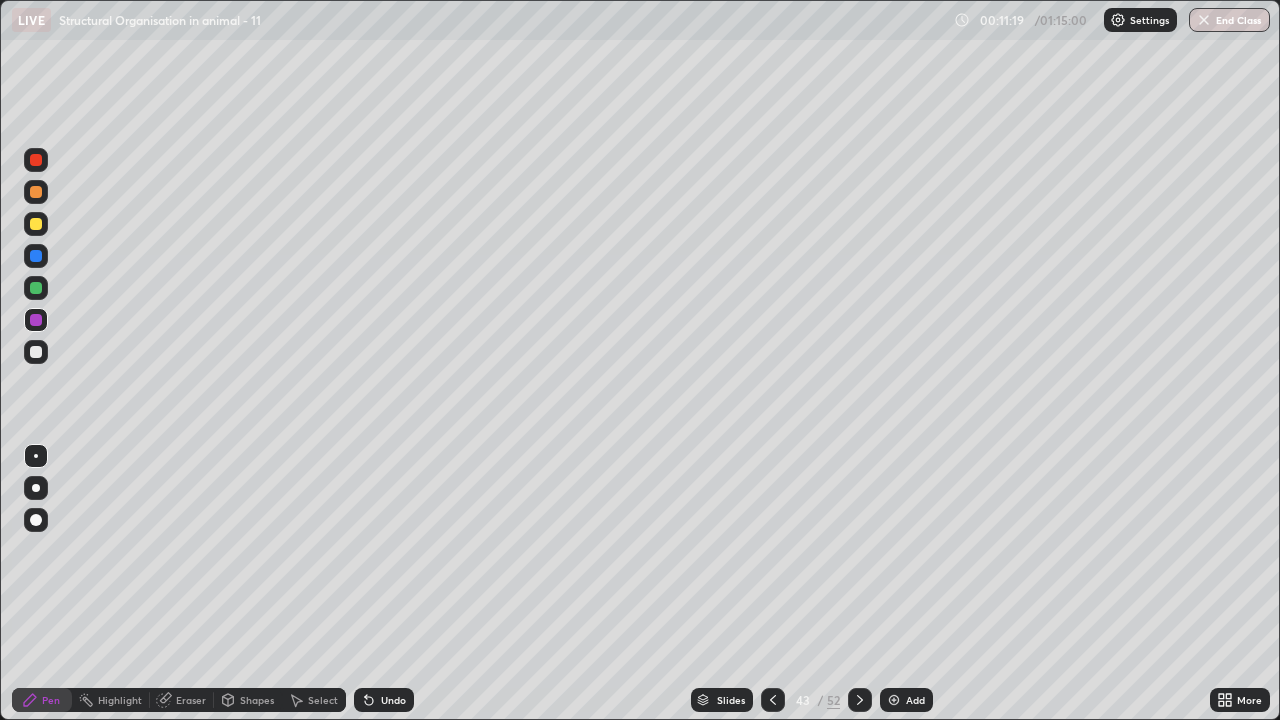 click at bounding box center [36, 352] 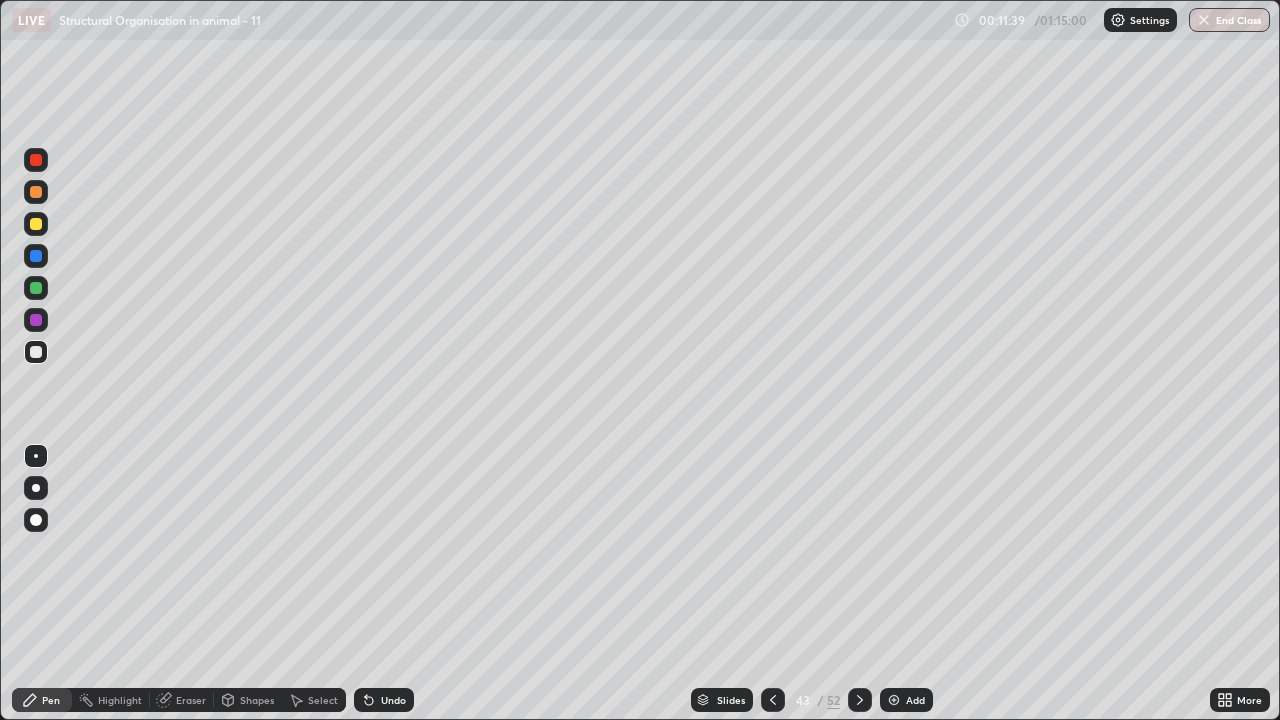 click at bounding box center (36, 352) 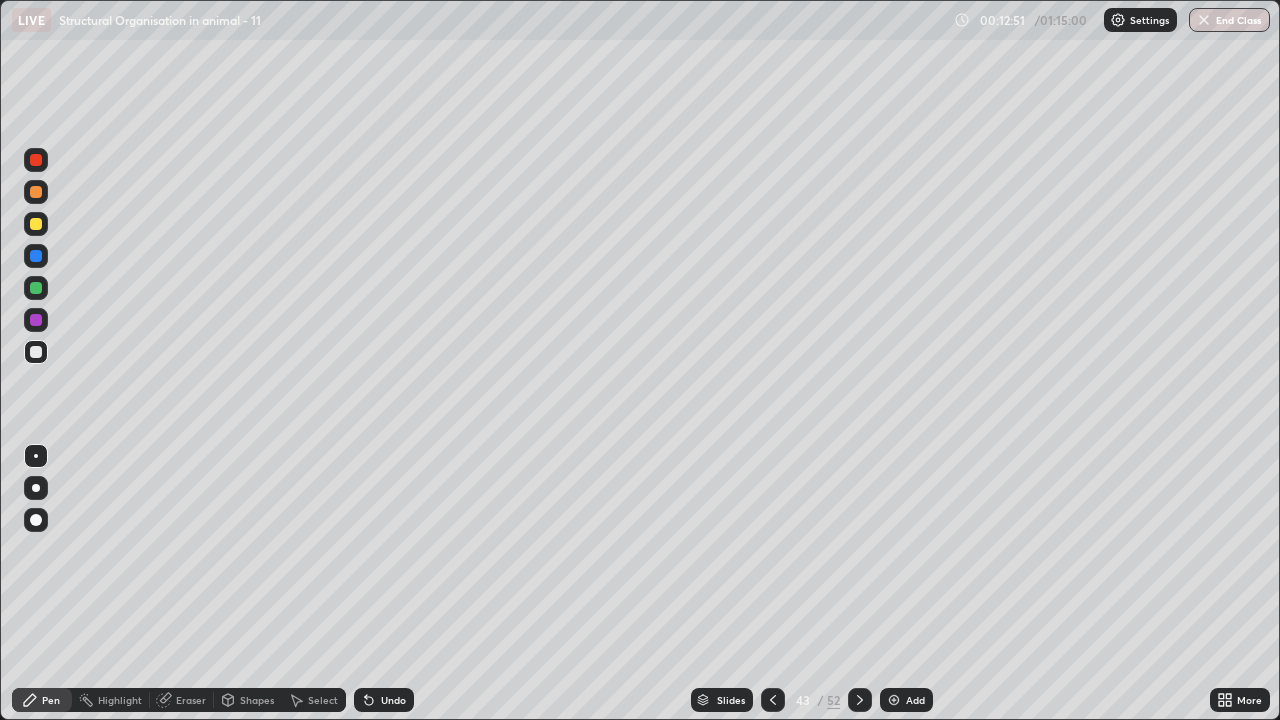 click at bounding box center [36, 224] 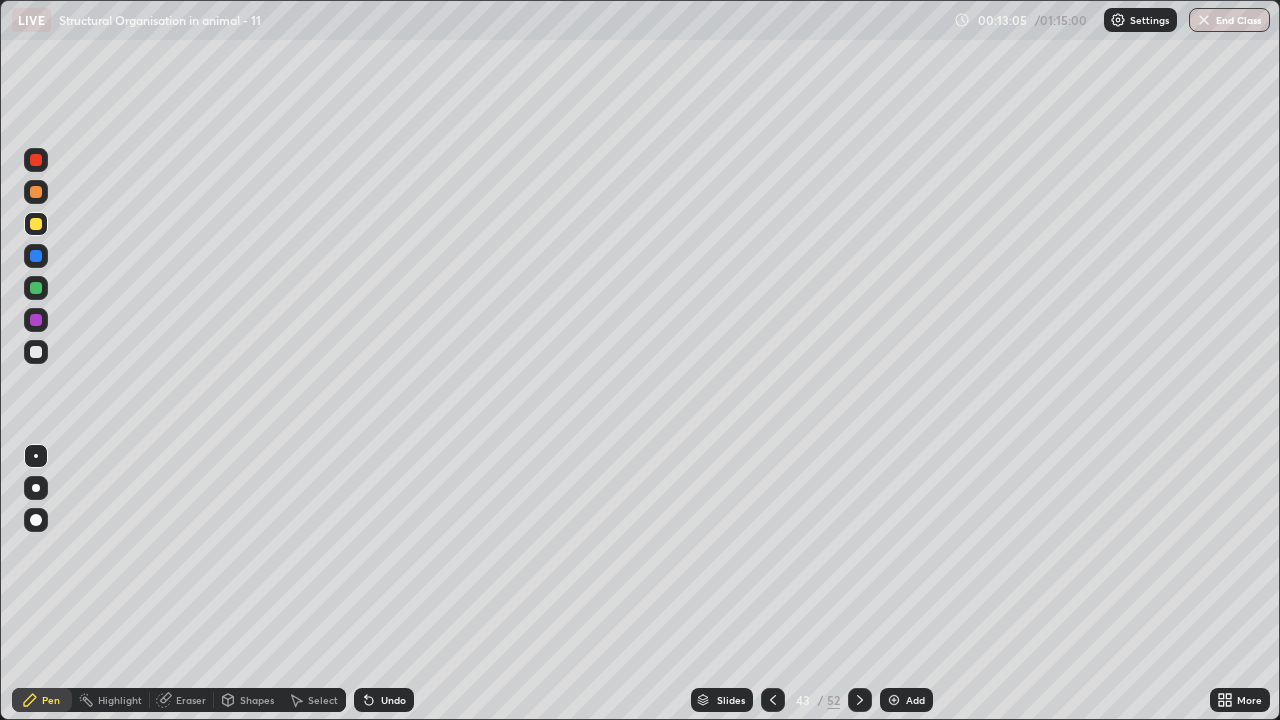click on "More" at bounding box center (1240, 700) 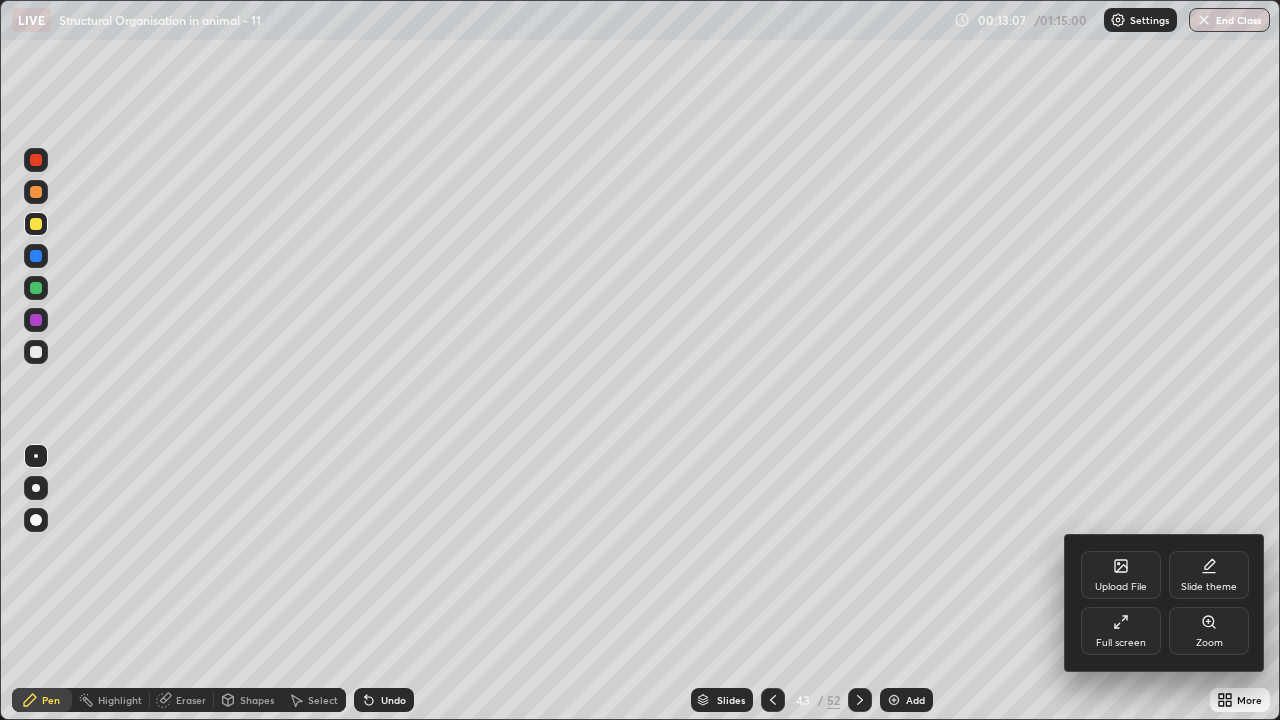 click at bounding box center [640, 360] 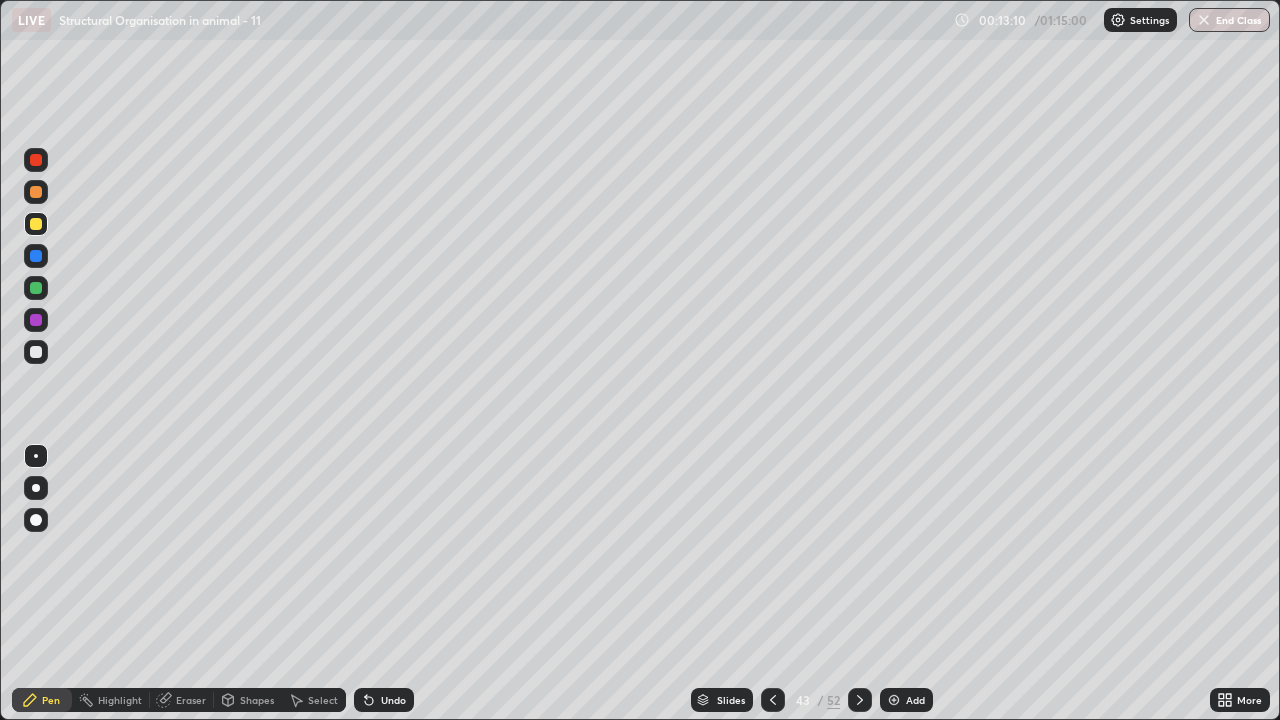 click on "Add" at bounding box center [906, 700] 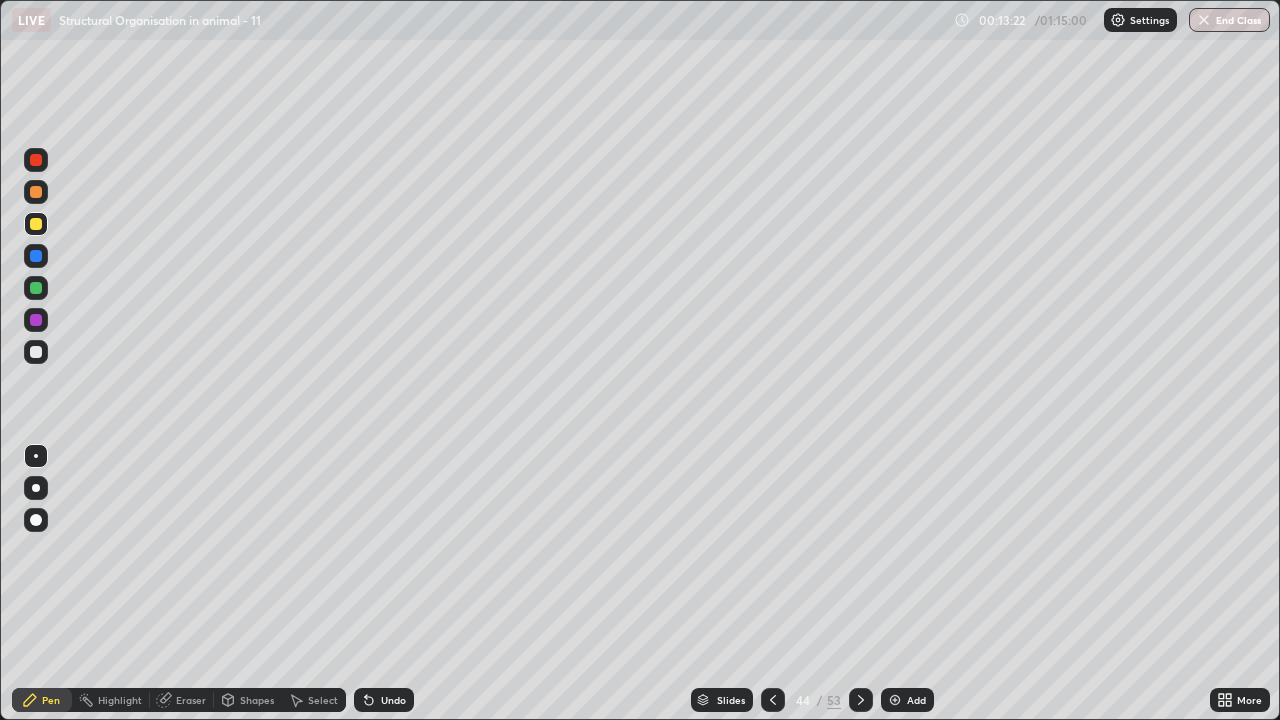 click 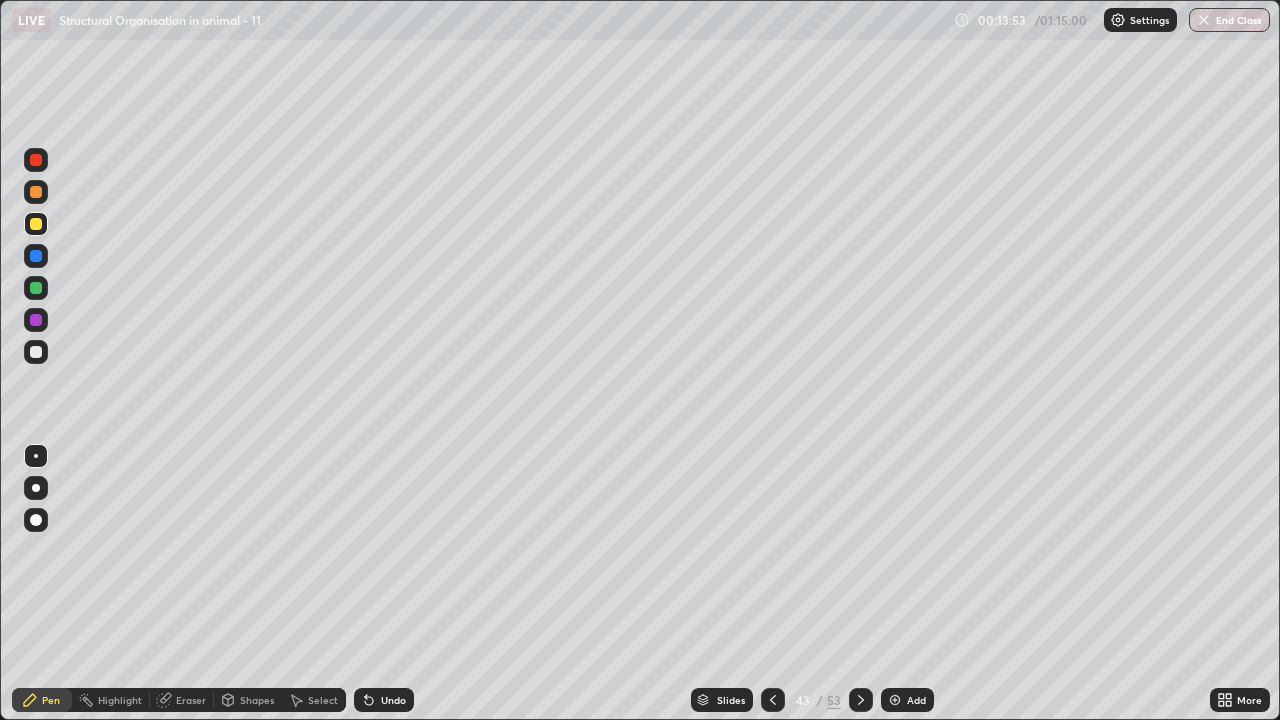click 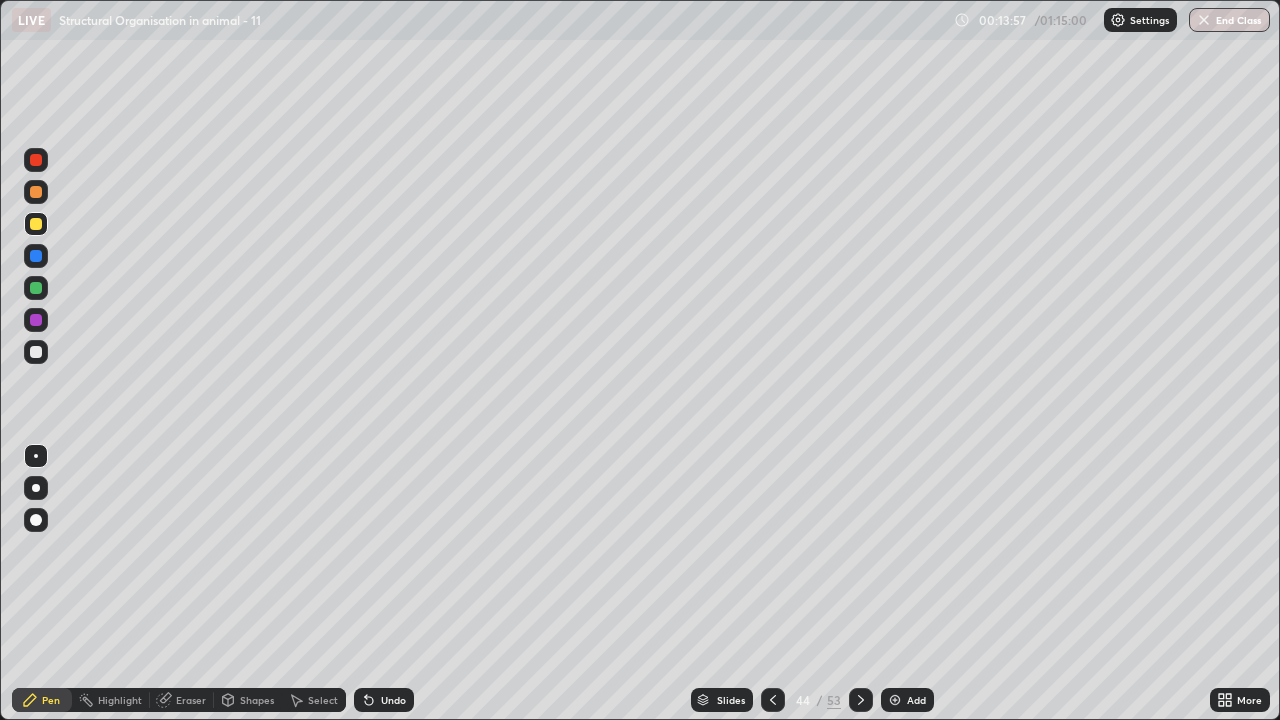 click 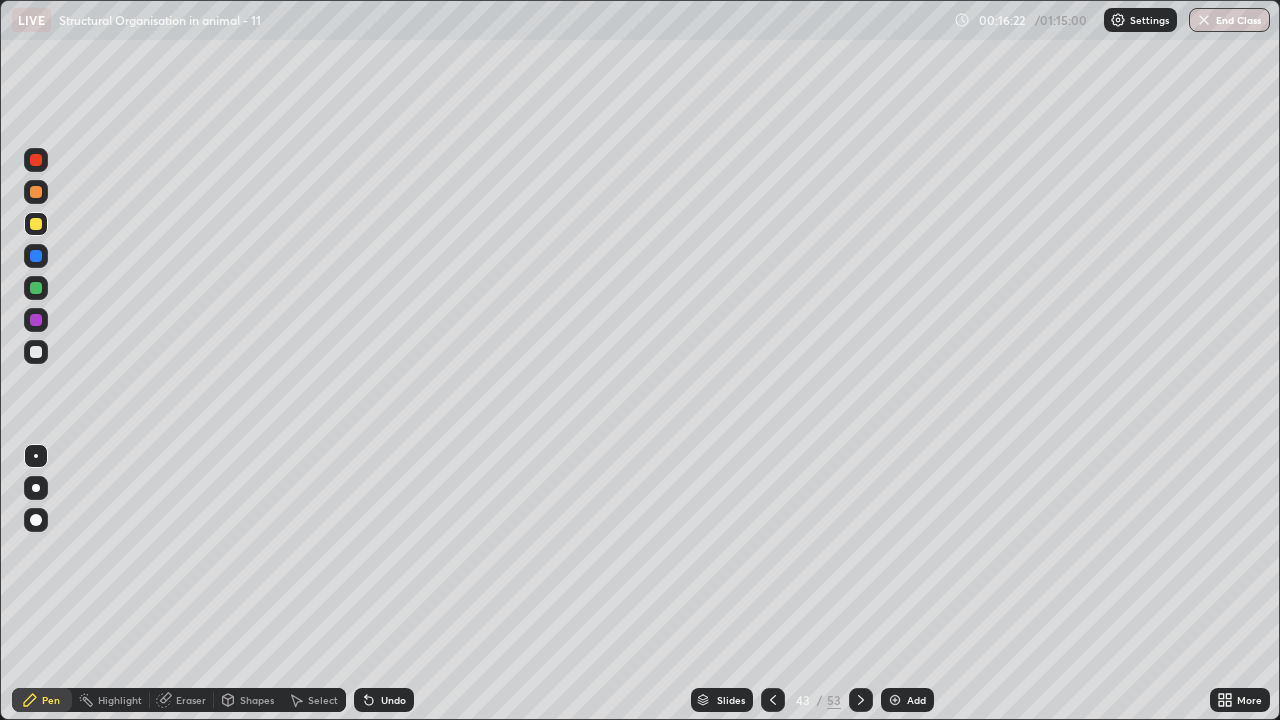 click 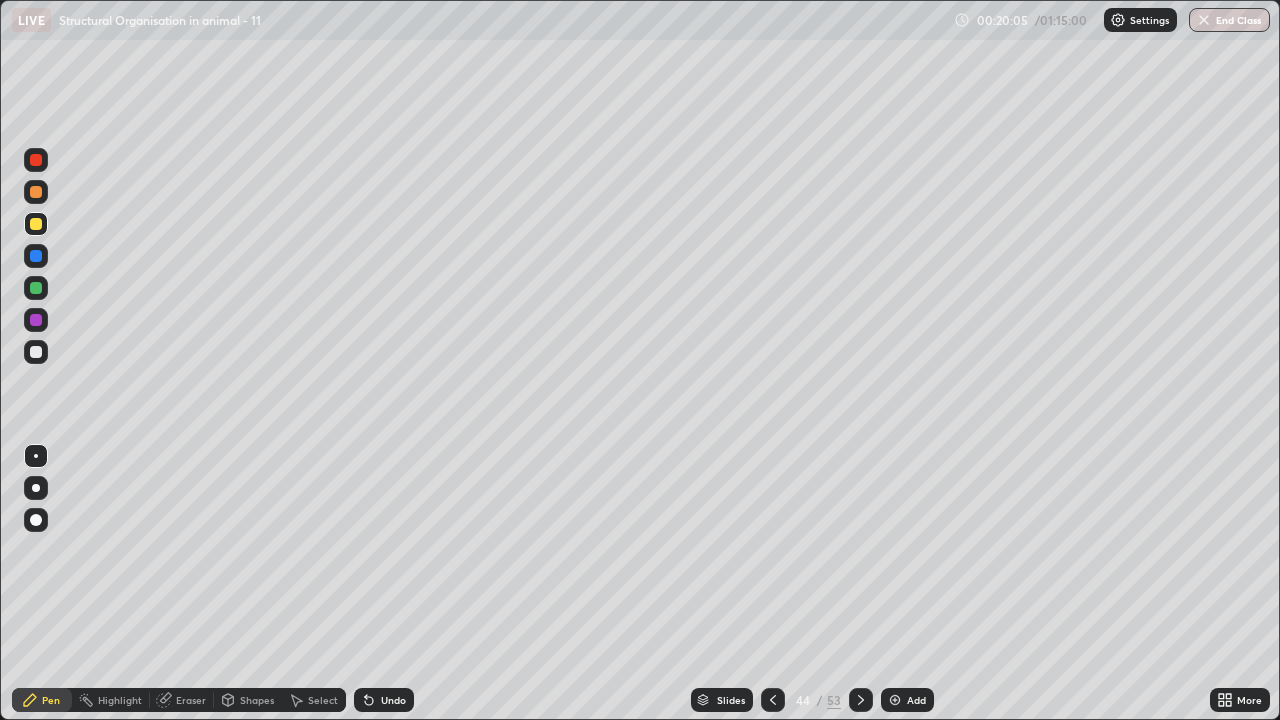 click at bounding box center (36, 352) 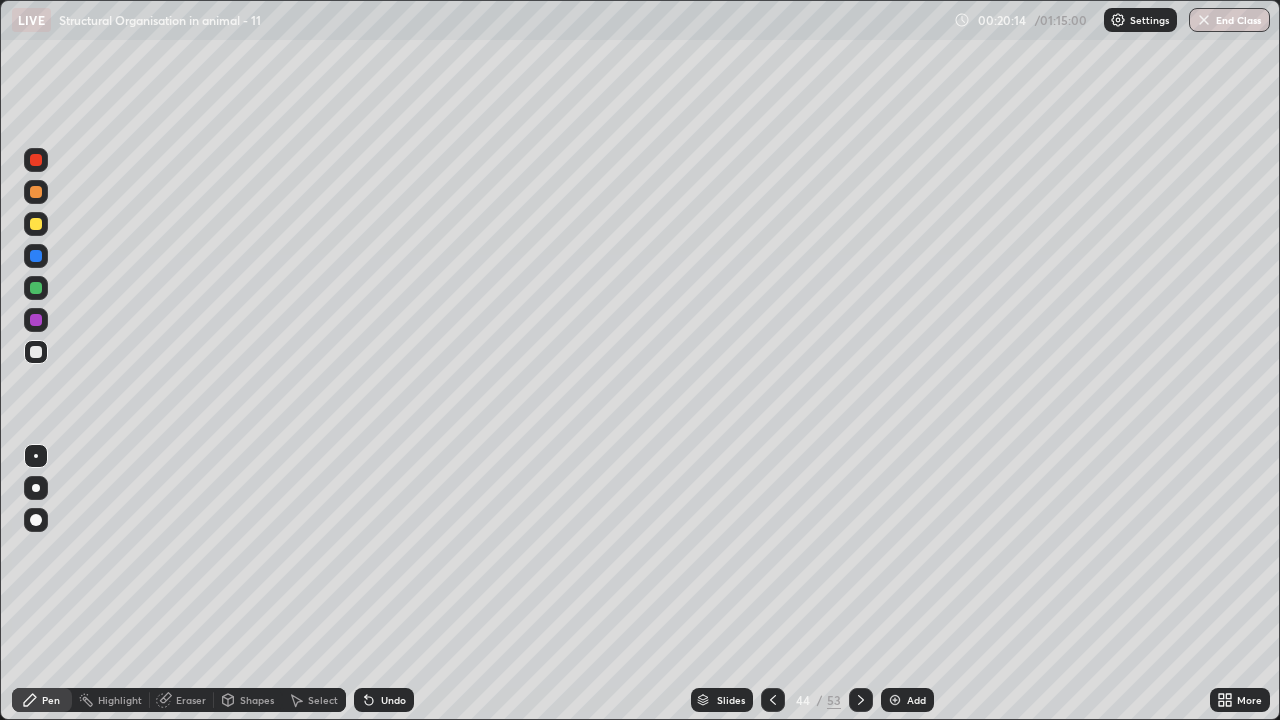 click at bounding box center [36, 288] 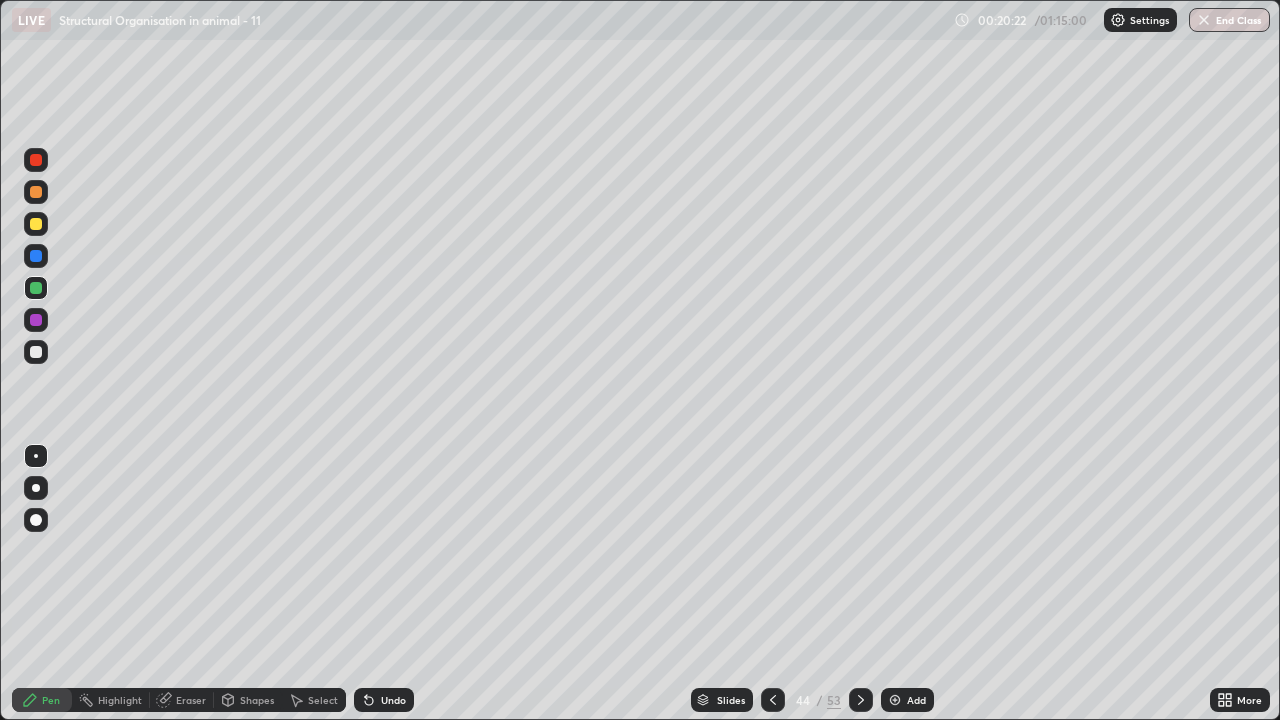 click at bounding box center (36, 224) 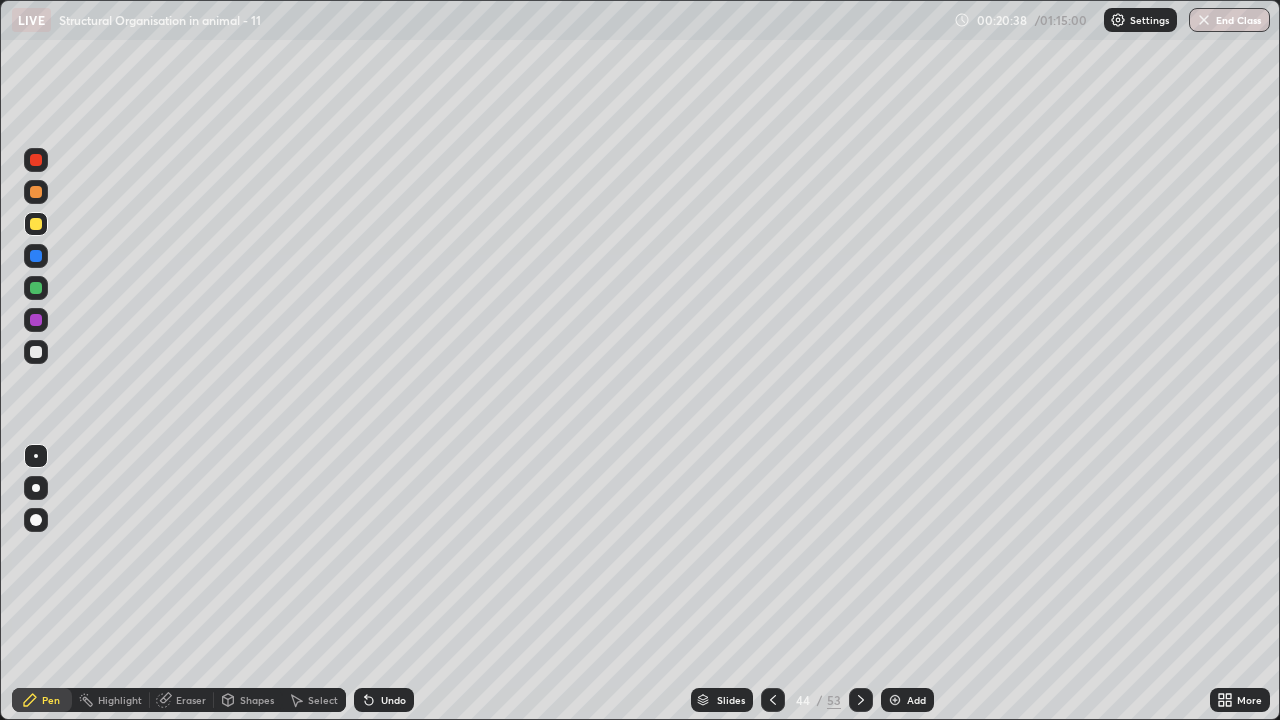 click at bounding box center (36, 224) 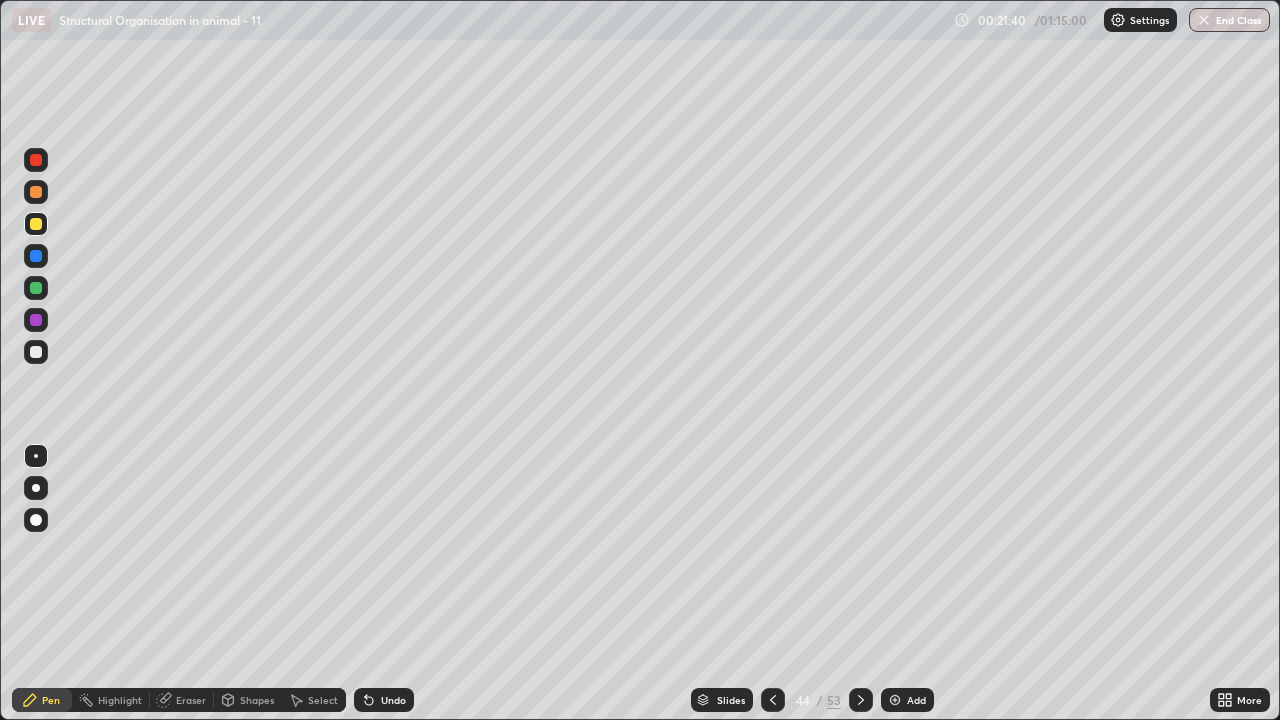 click on "Undo" at bounding box center [384, 700] 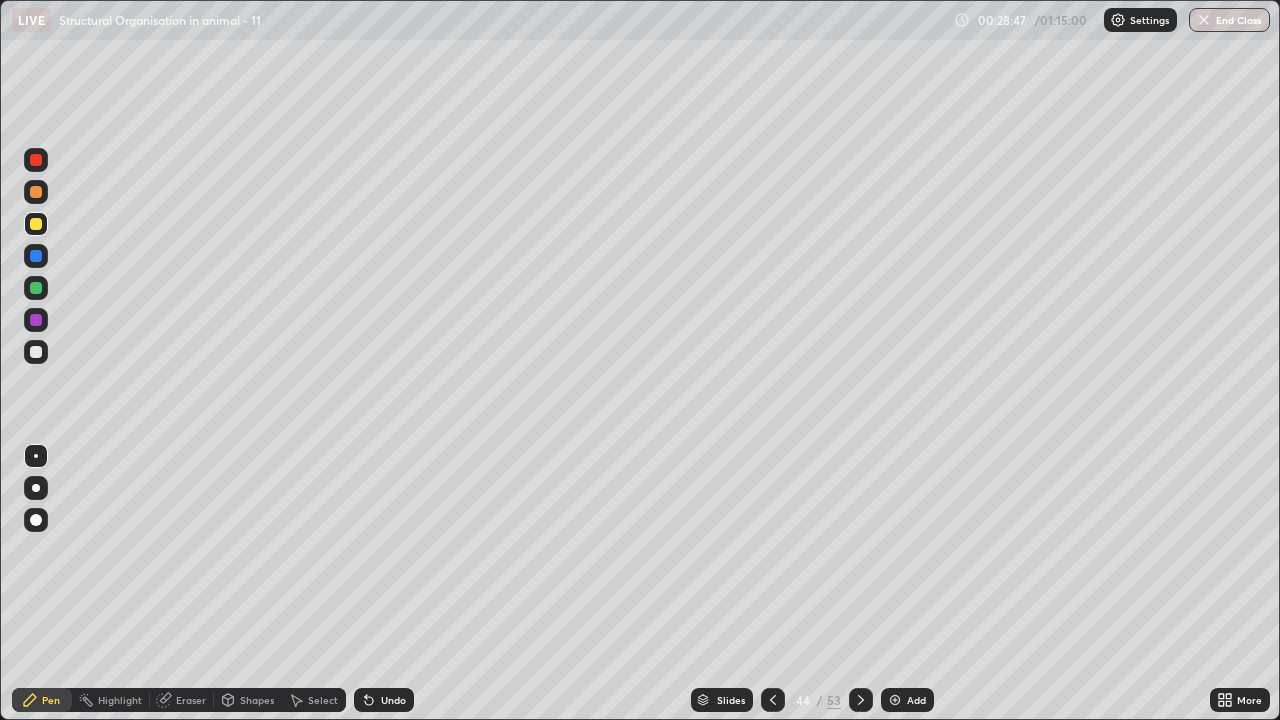 click on "Add" at bounding box center (907, 700) 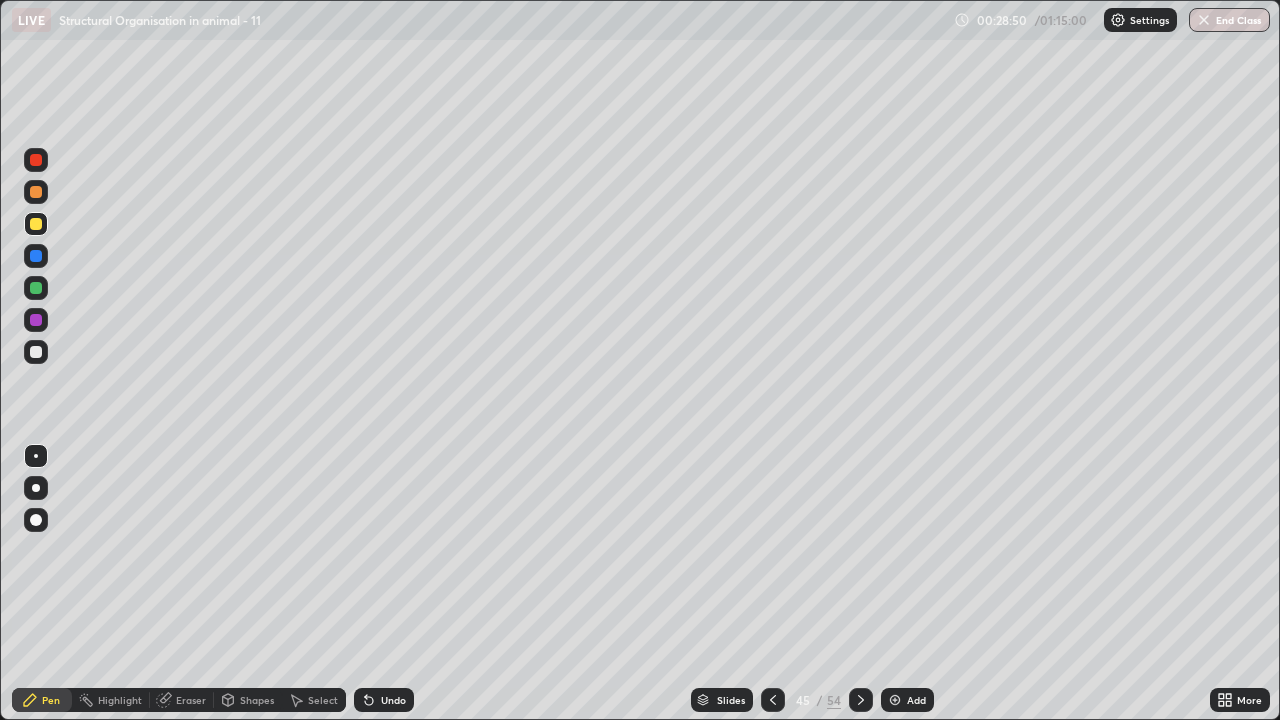 click at bounding box center [36, 256] 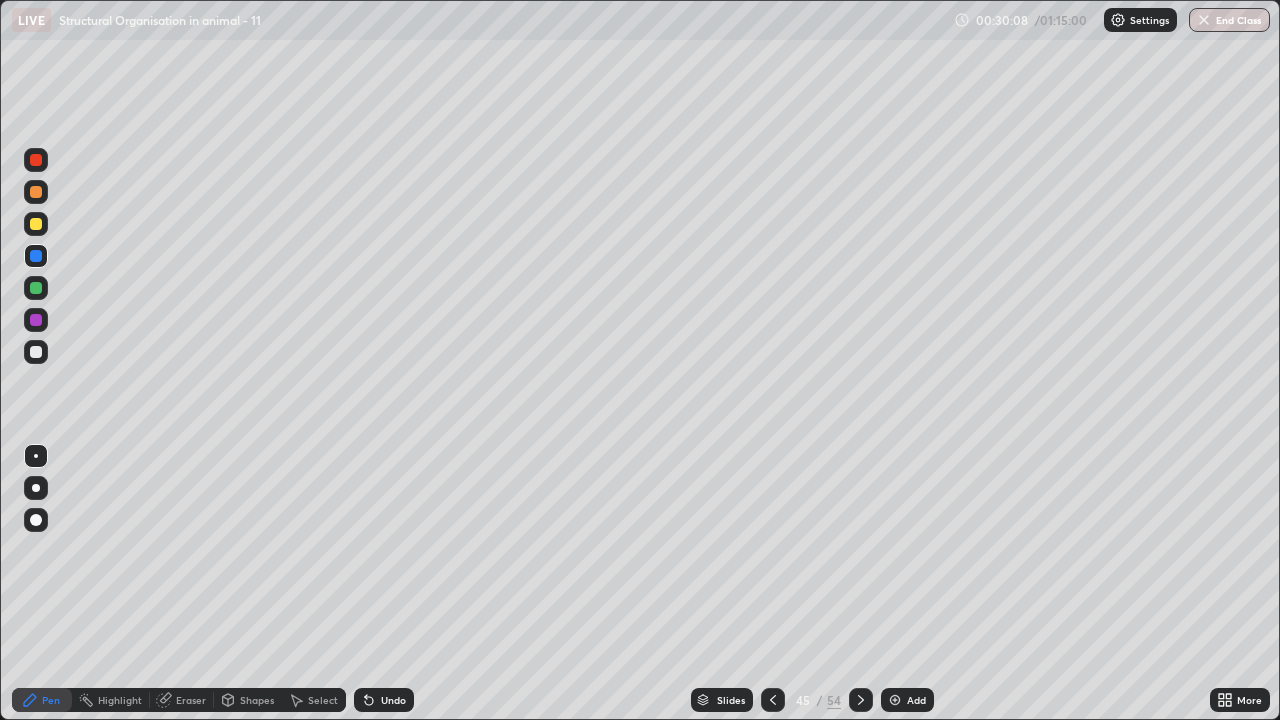 click on "Undo" at bounding box center [384, 700] 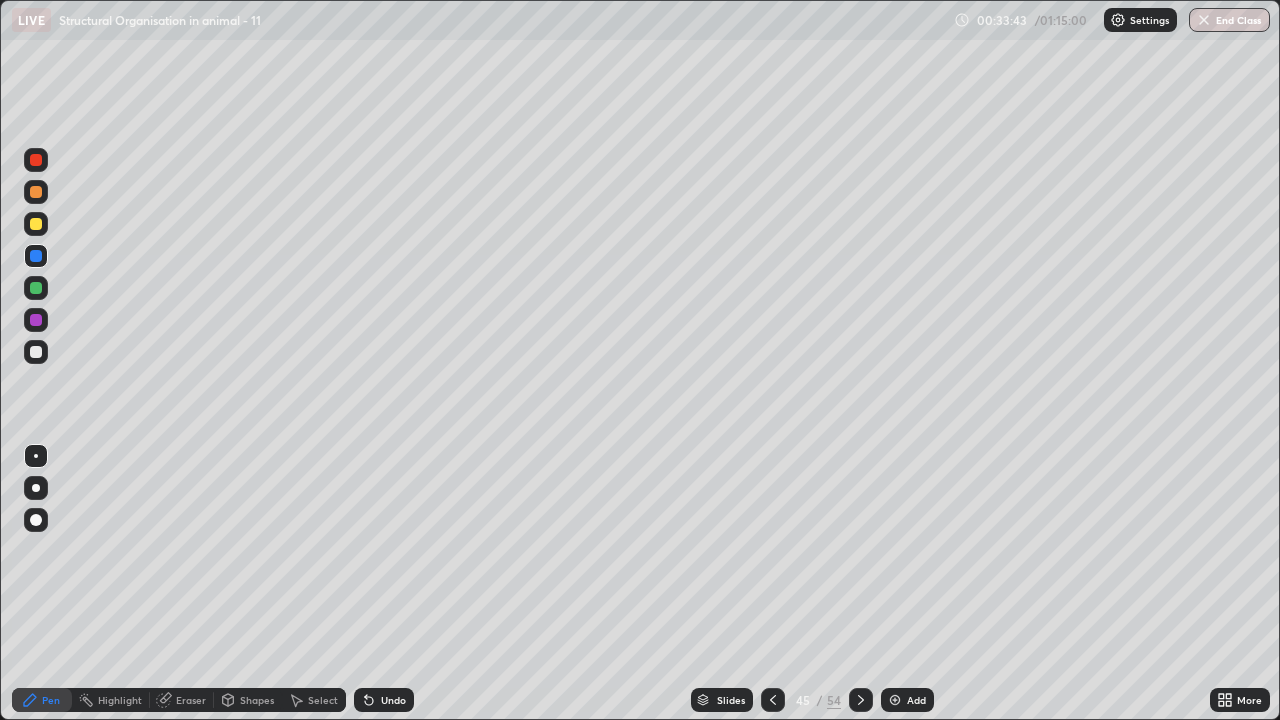 click at bounding box center [36, 224] 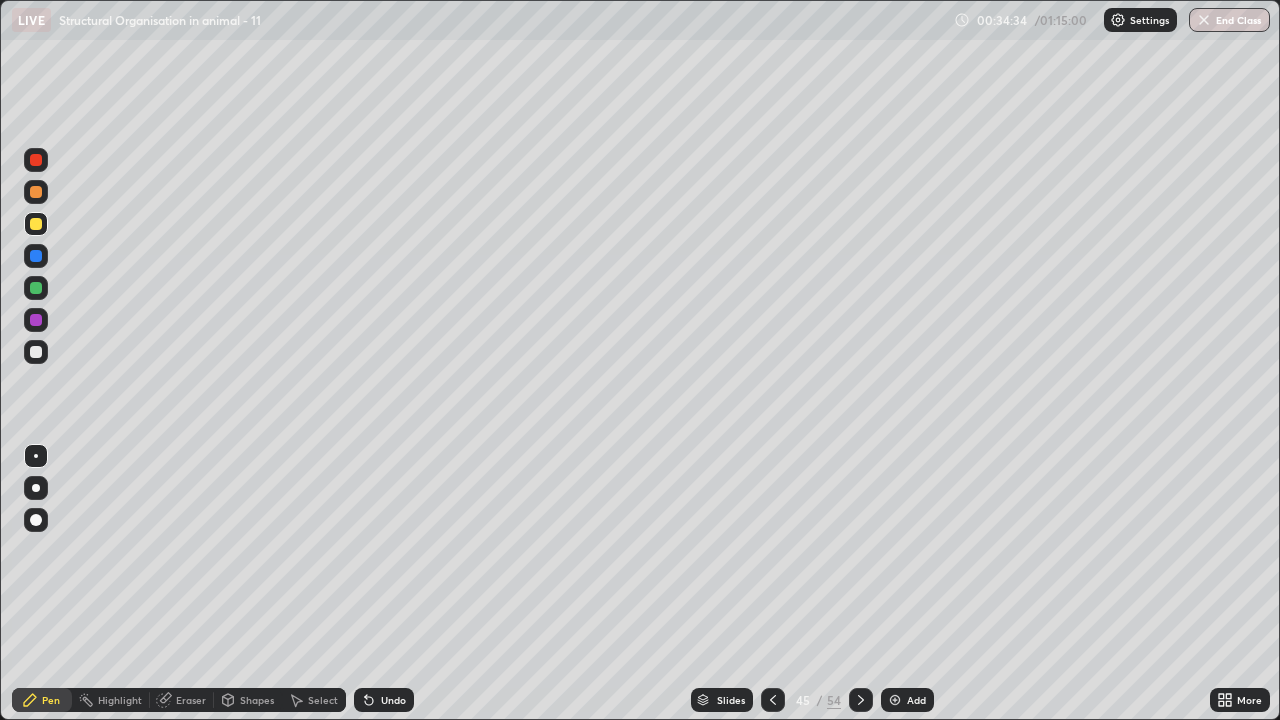 click at bounding box center (36, 288) 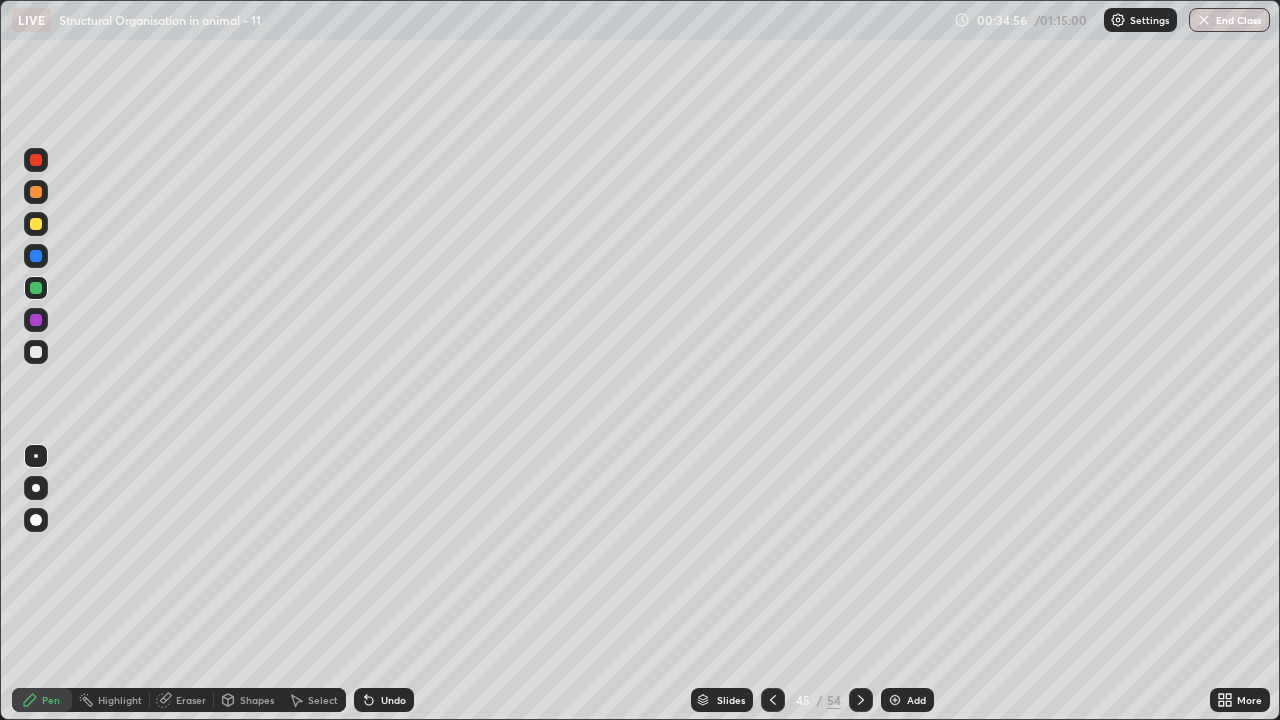 click on "Undo" at bounding box center (393, 700) 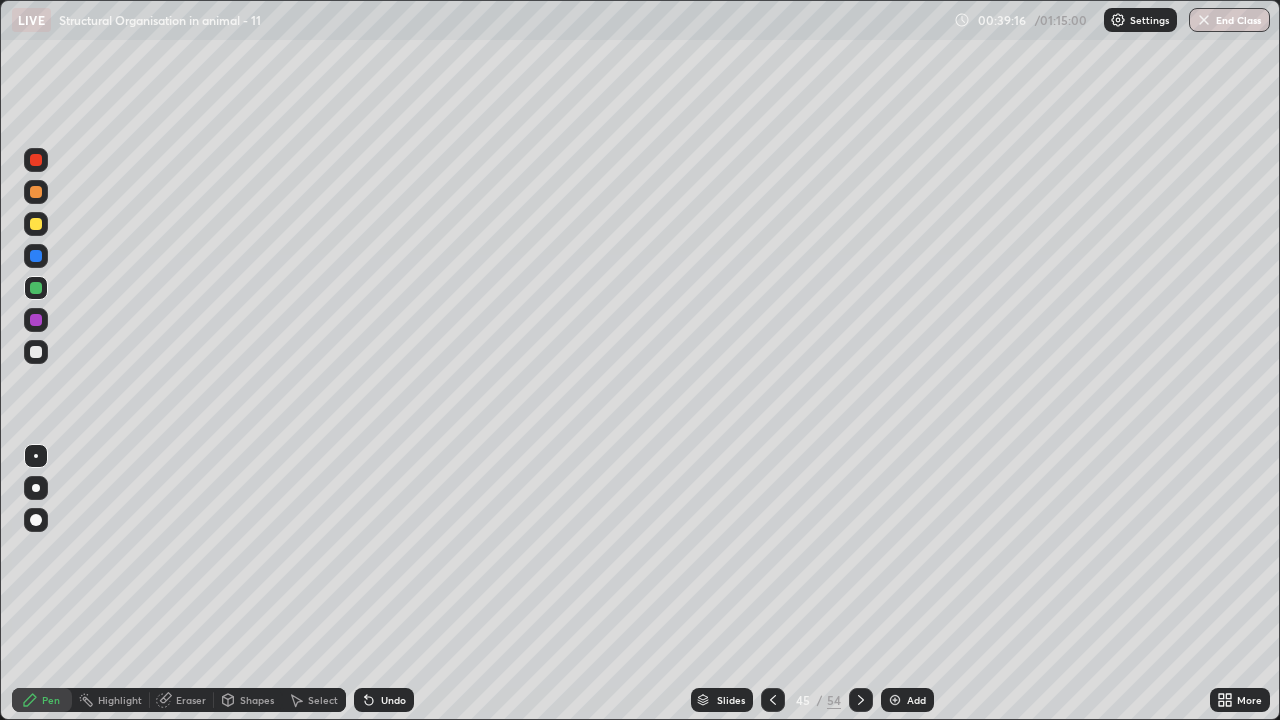 click at bounding box center [861, 700] 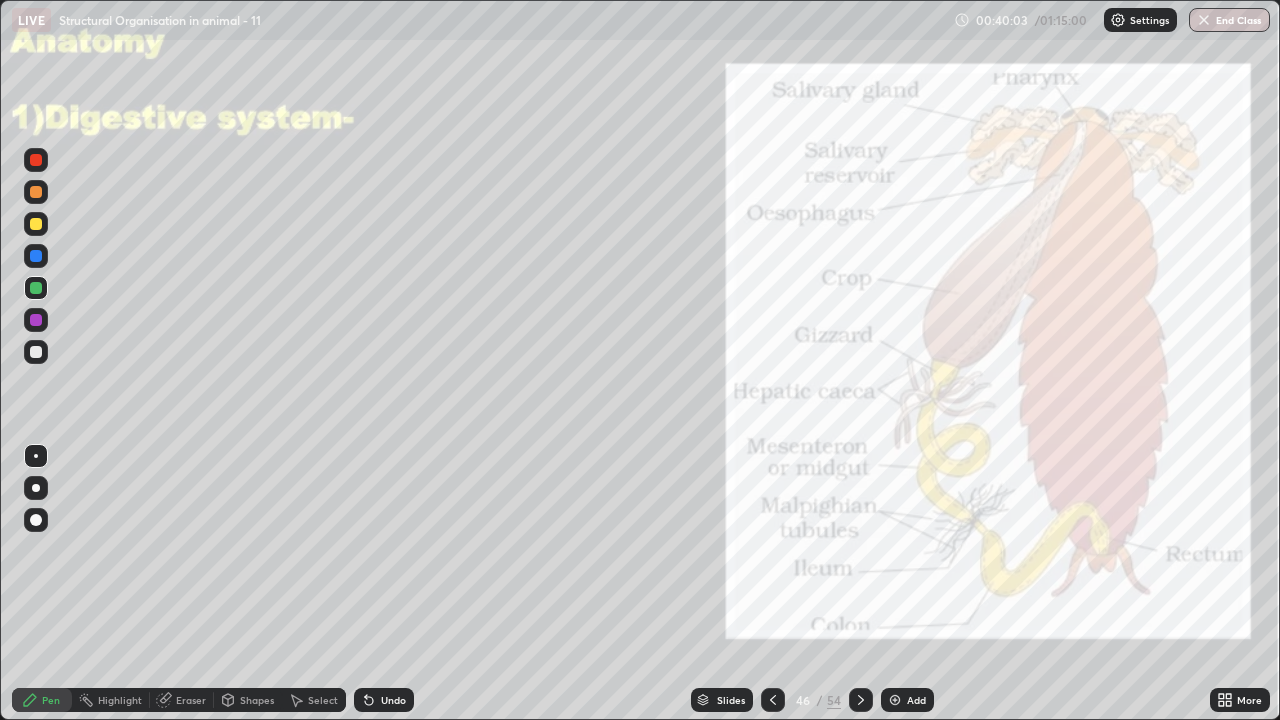 click at bounding box center (36, 192) 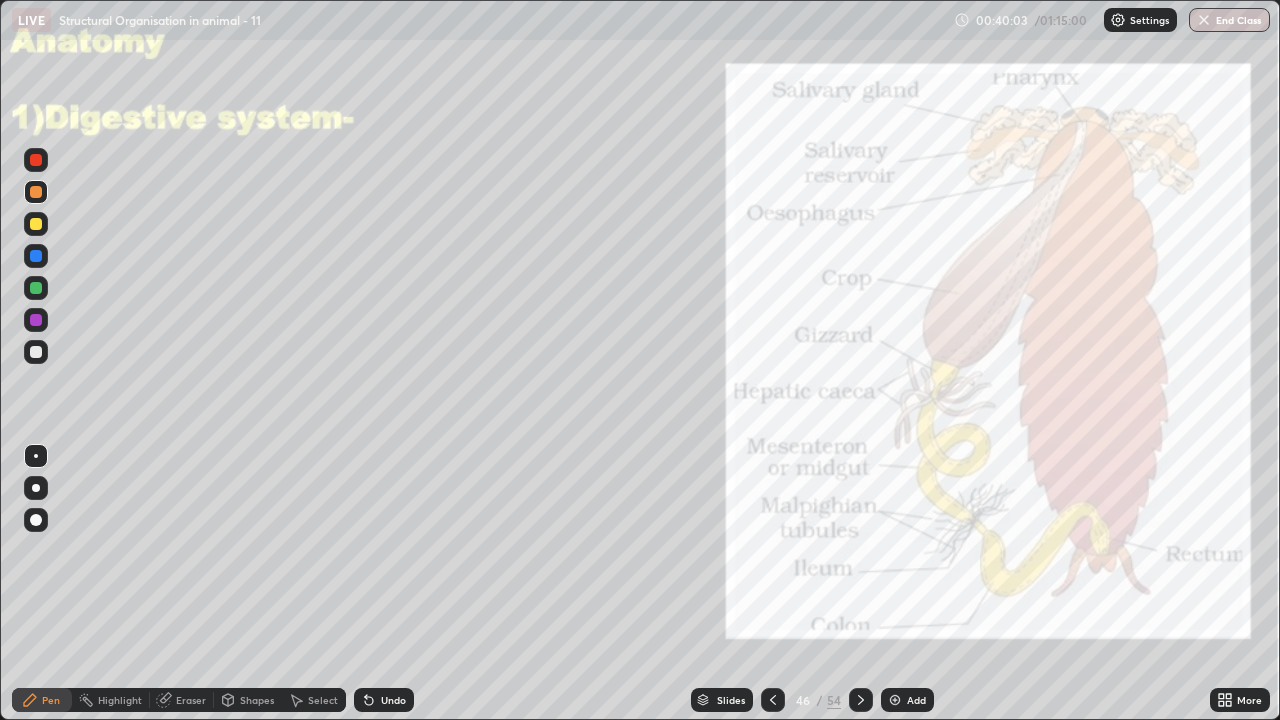click at bounding box center [36, 224] 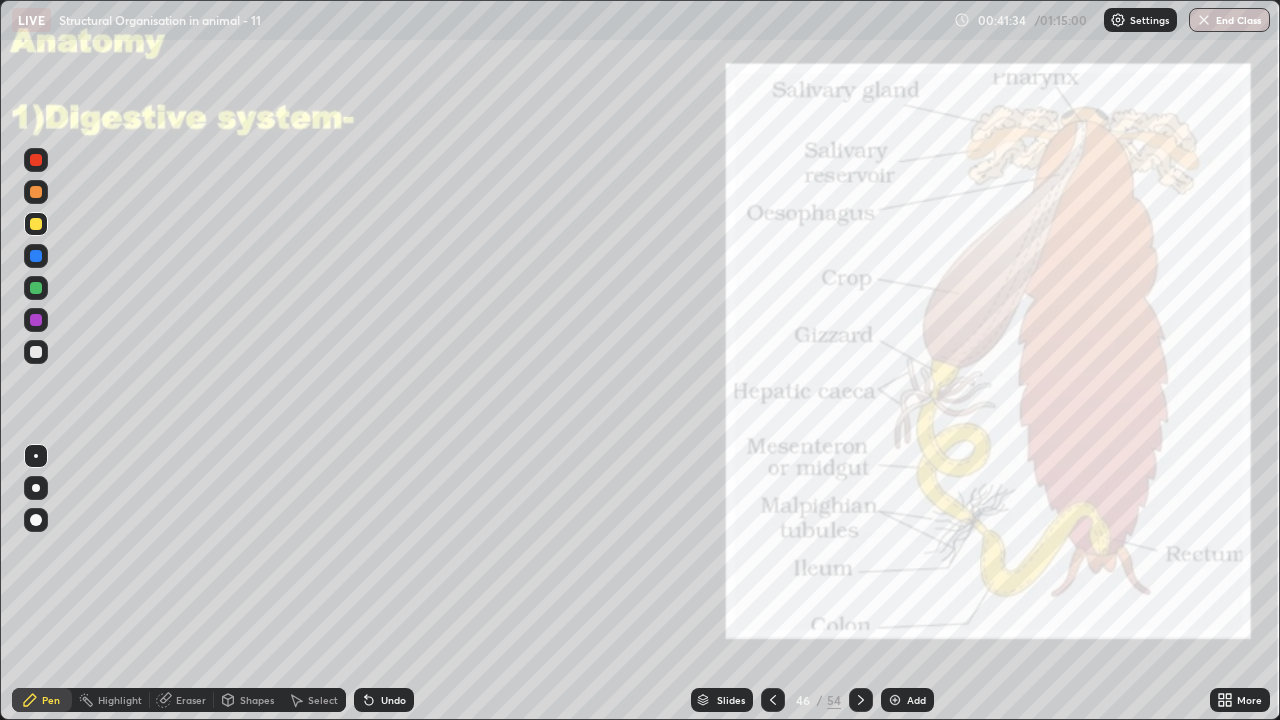 click on "Eraser" at bounding box center (191, 700) 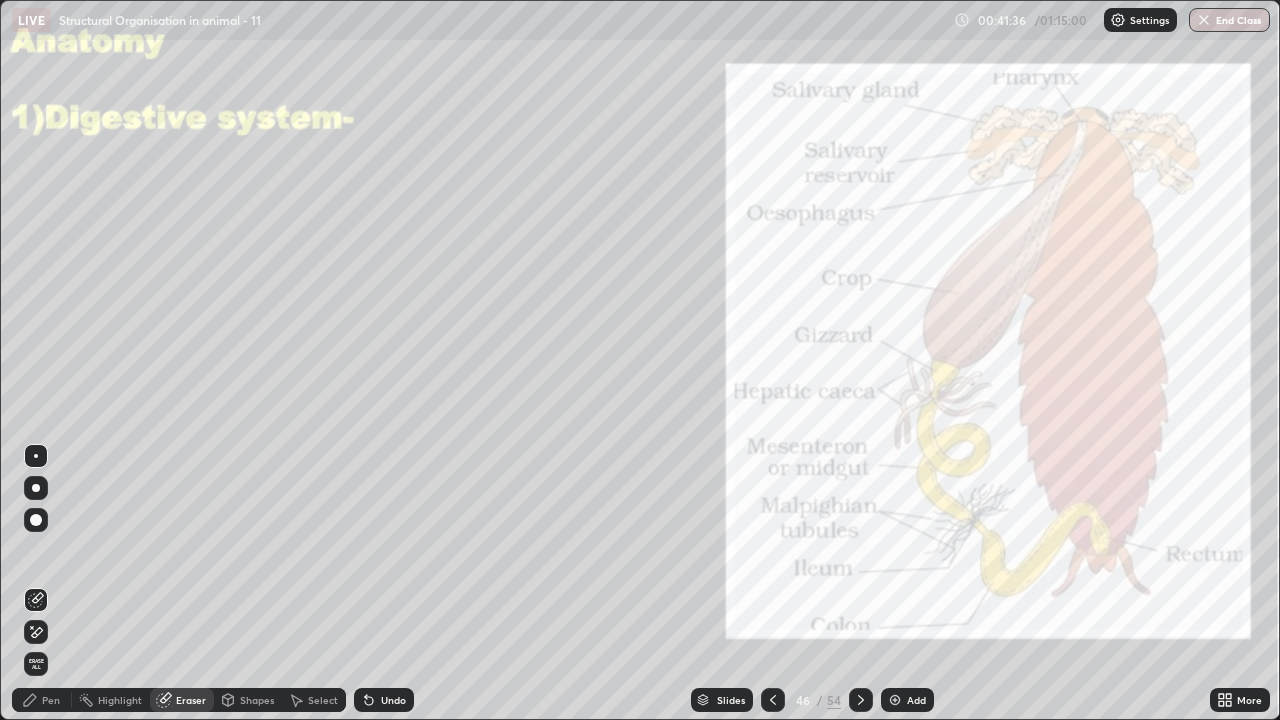 click on "Pen" at bounding box center (51, 700) 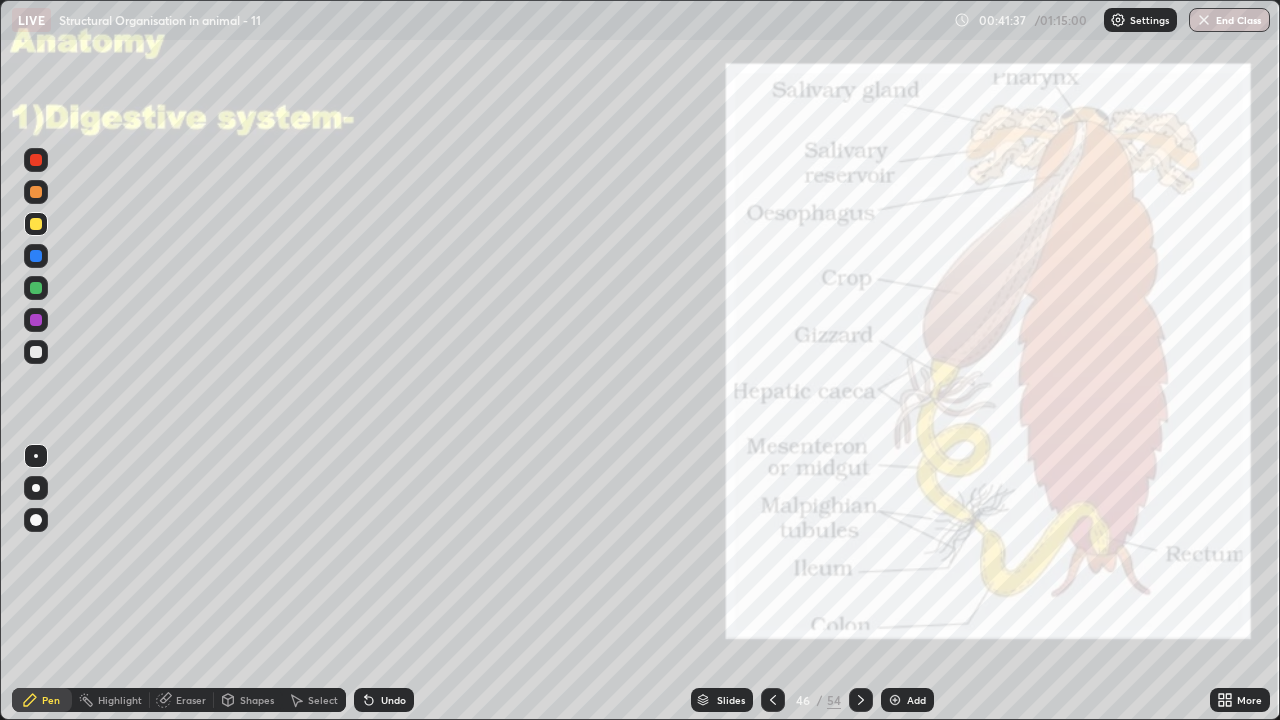 click at bounding box center [36, 192] 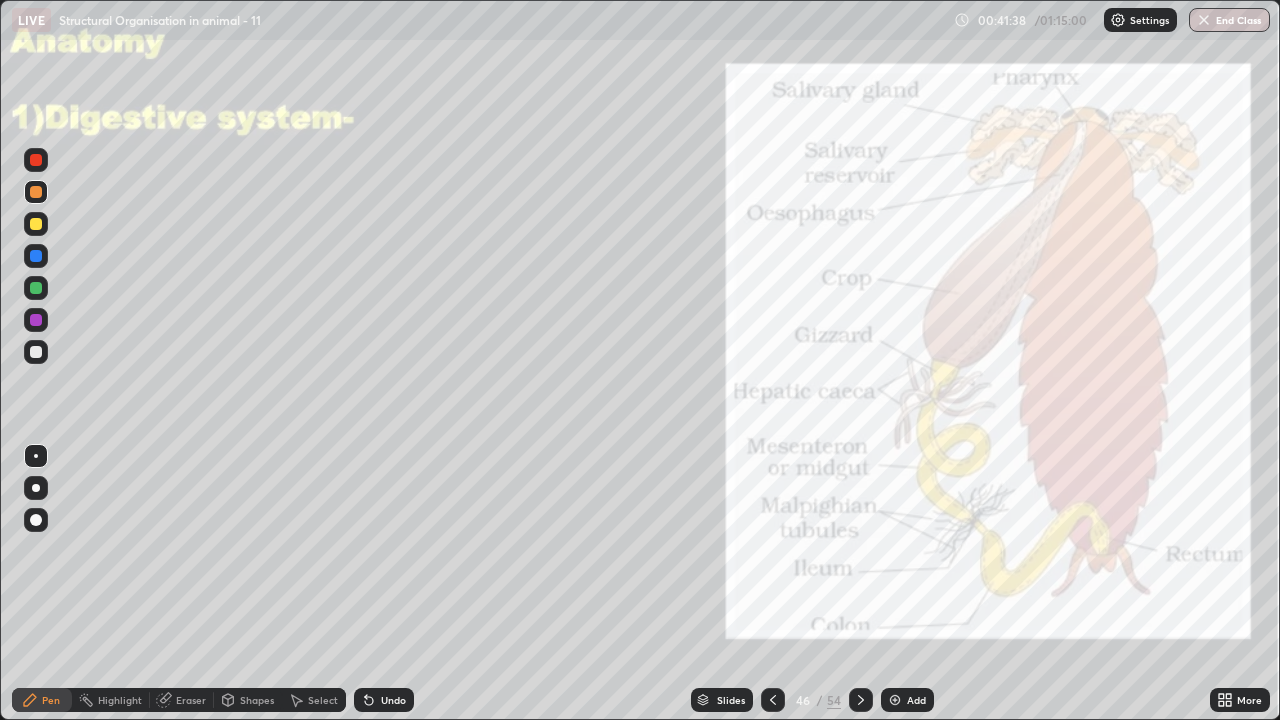 click at bounding box center [36, 192] 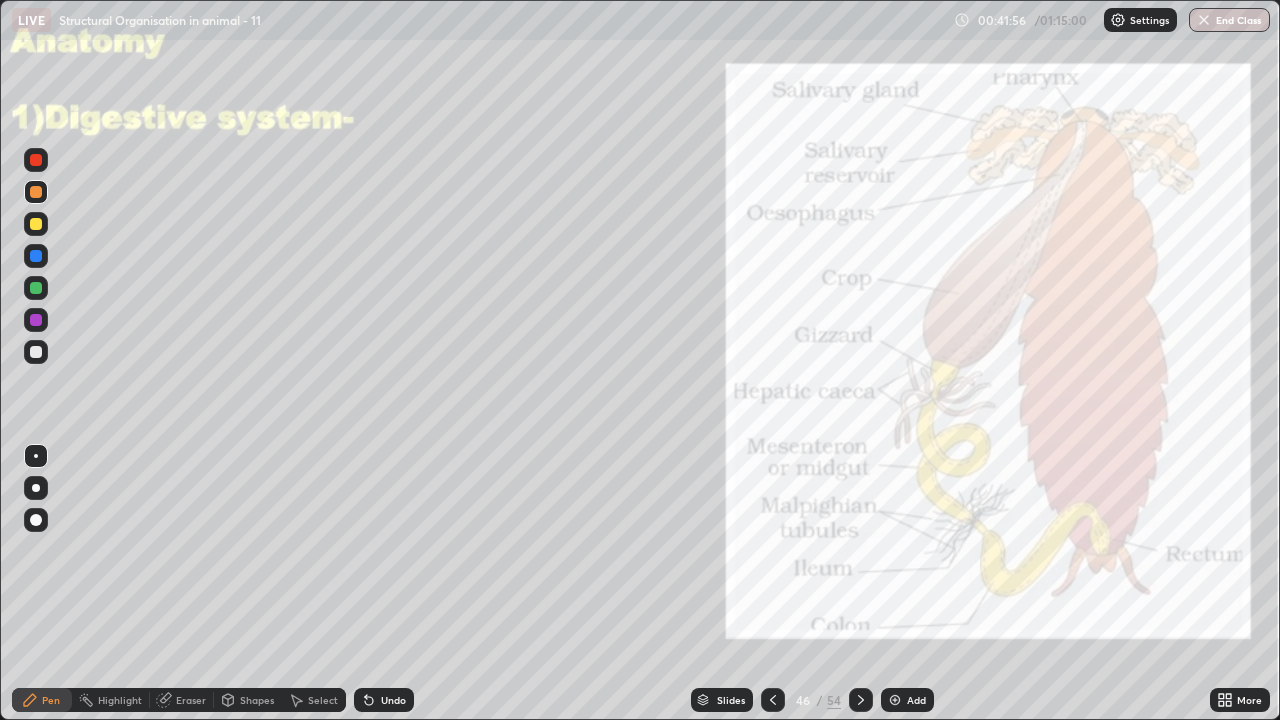 click at bounding box center (36, 320) 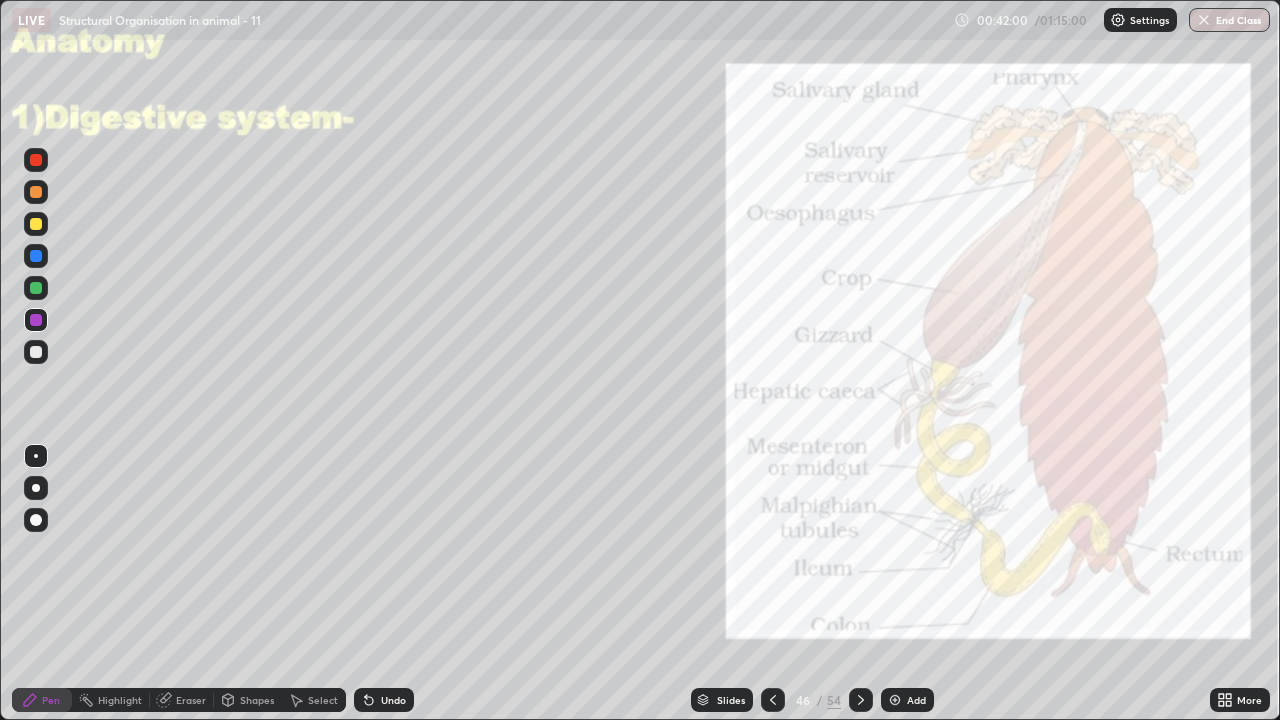 click at bounding box center (895, 700) 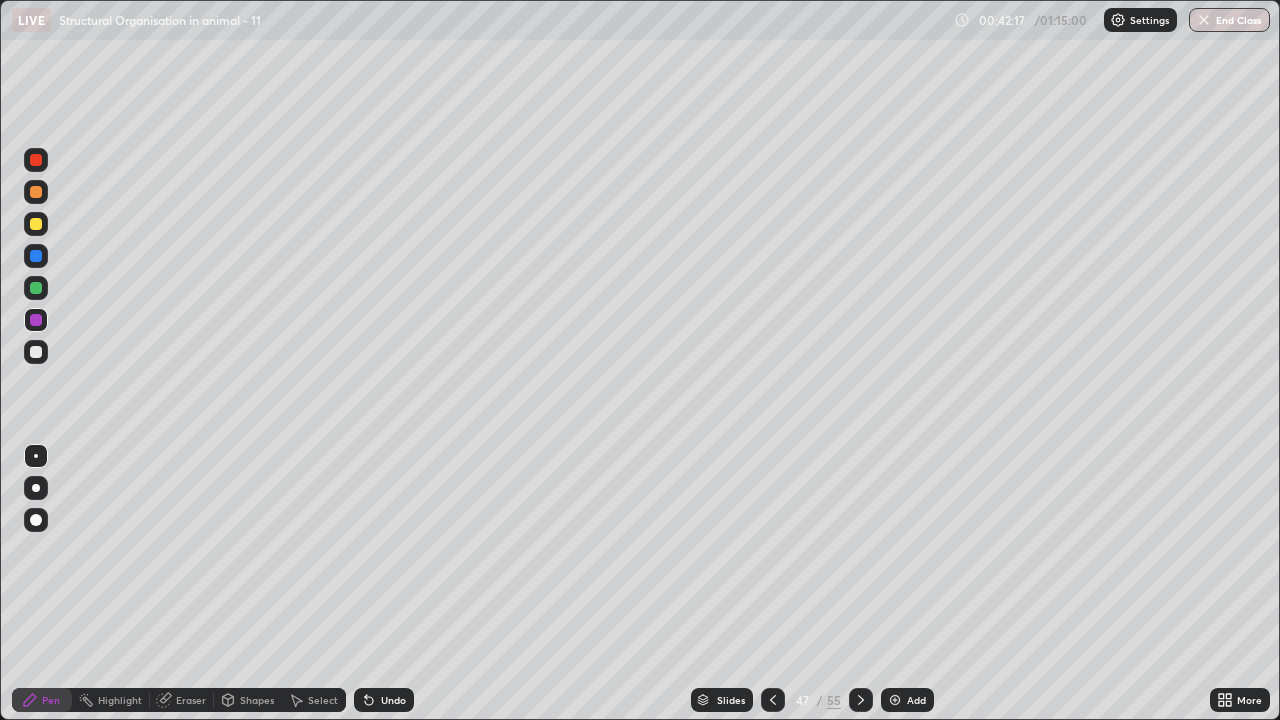 click at bounding box center (36, 192) 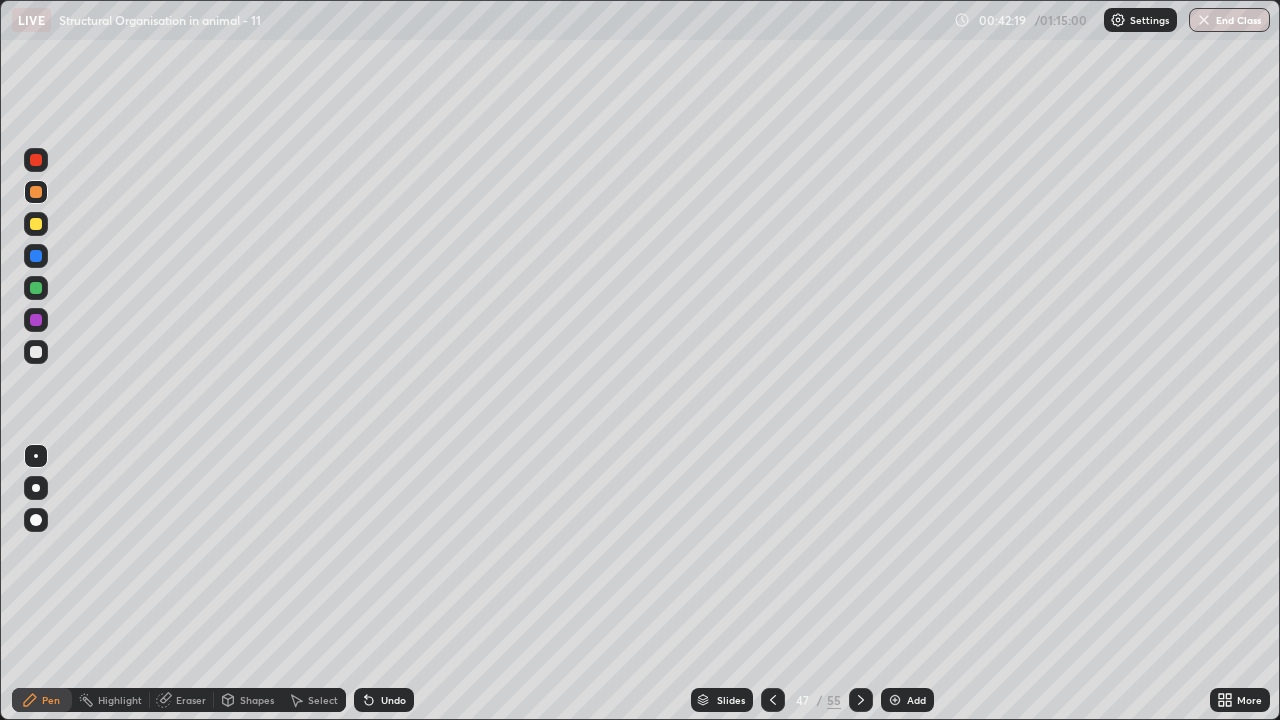 click at bounding box center [36, 256] 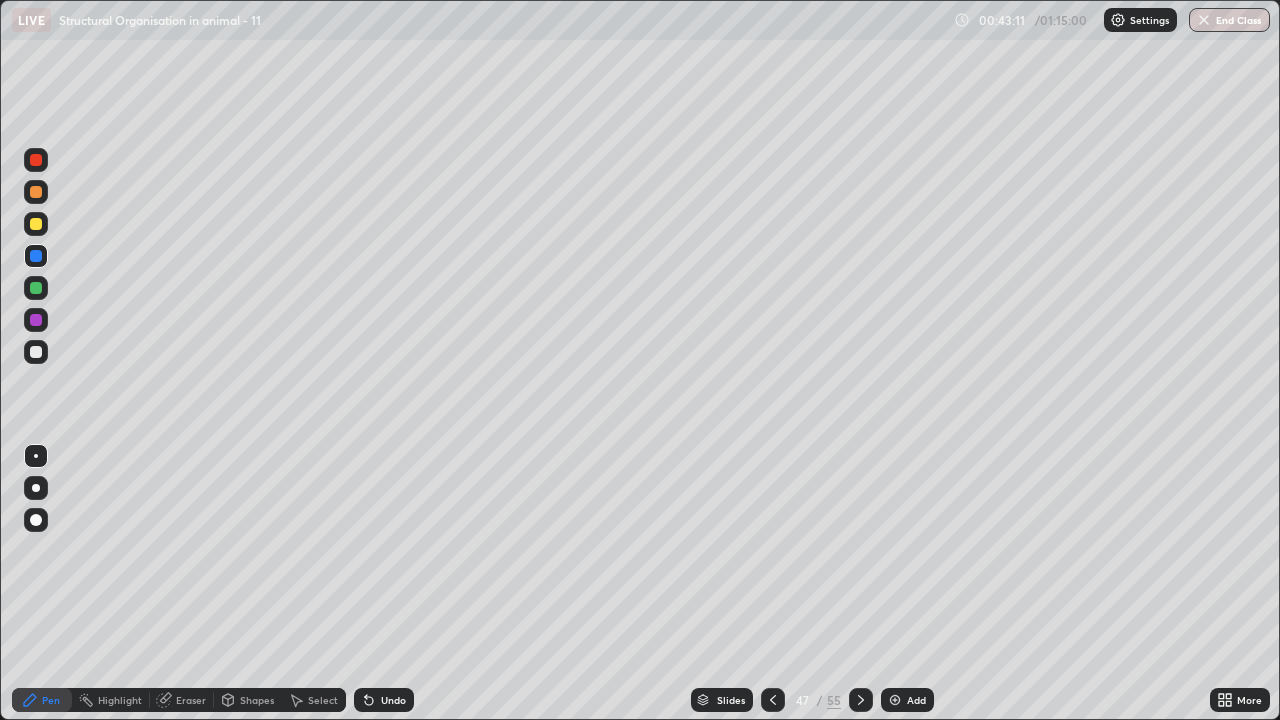 click at bounding box center (36, 288) 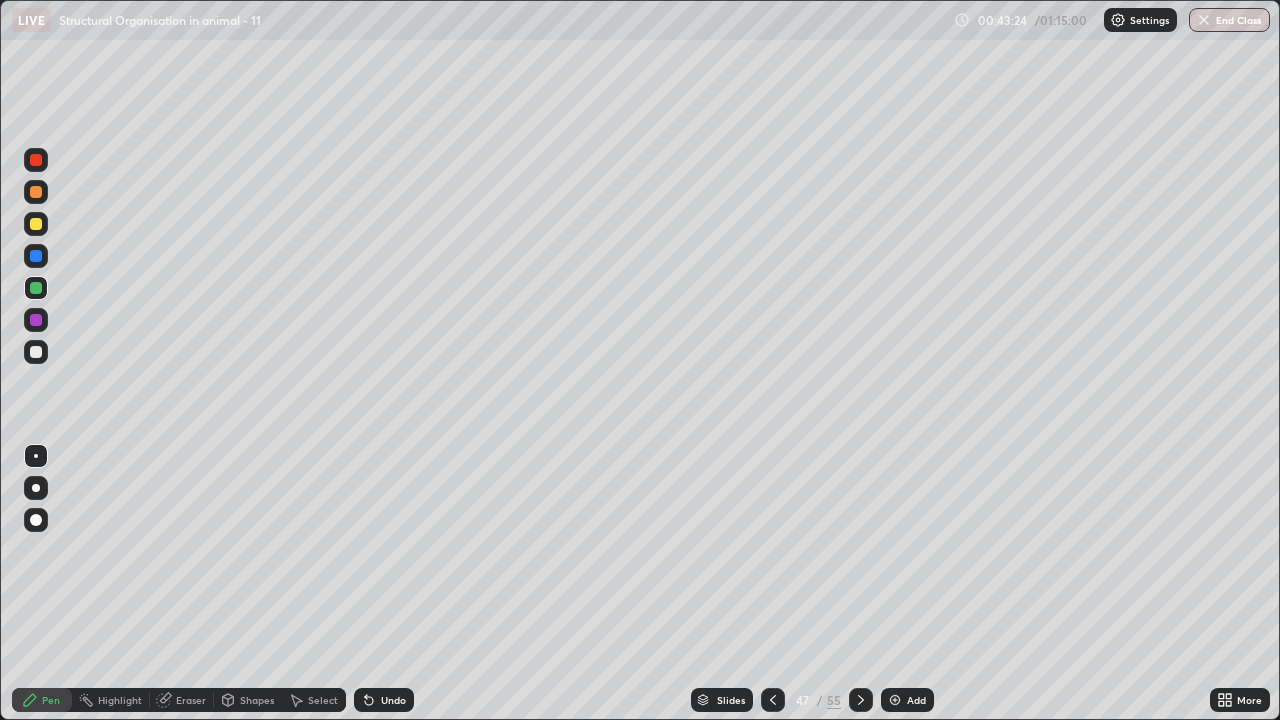click at bounding box center (36, 224) 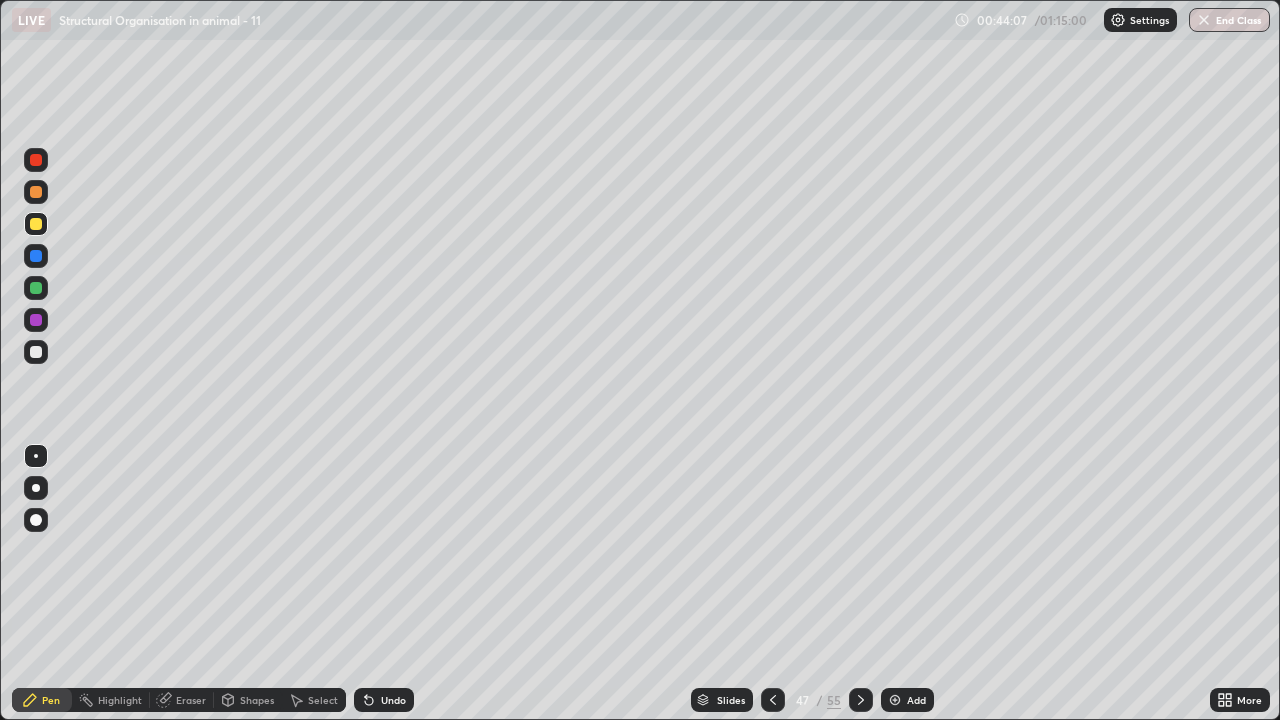 click at bounding box center [36, 352] 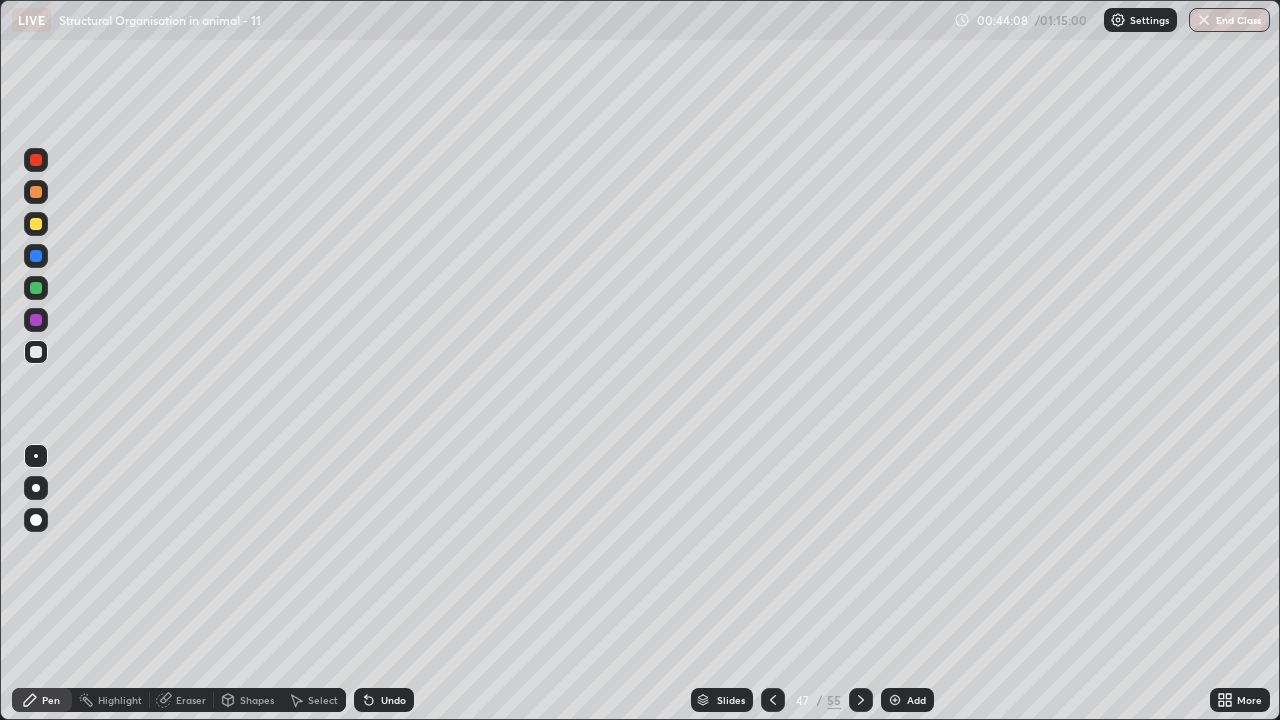 click 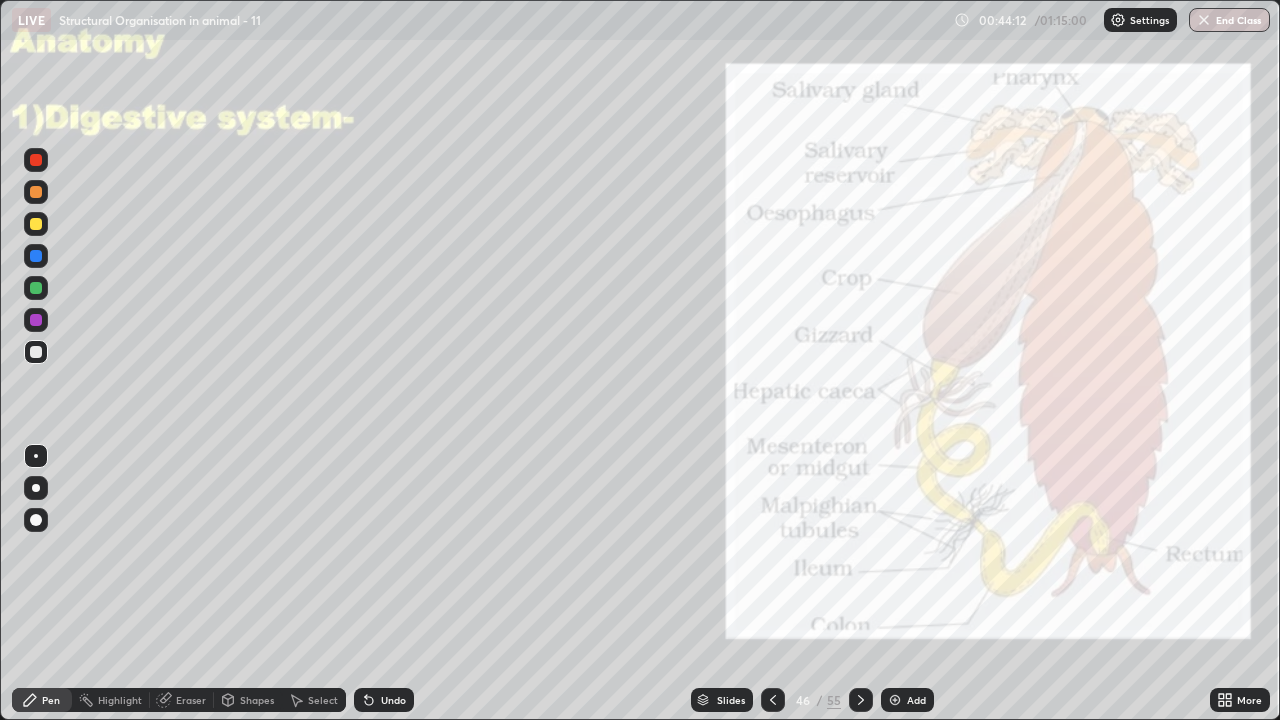 click 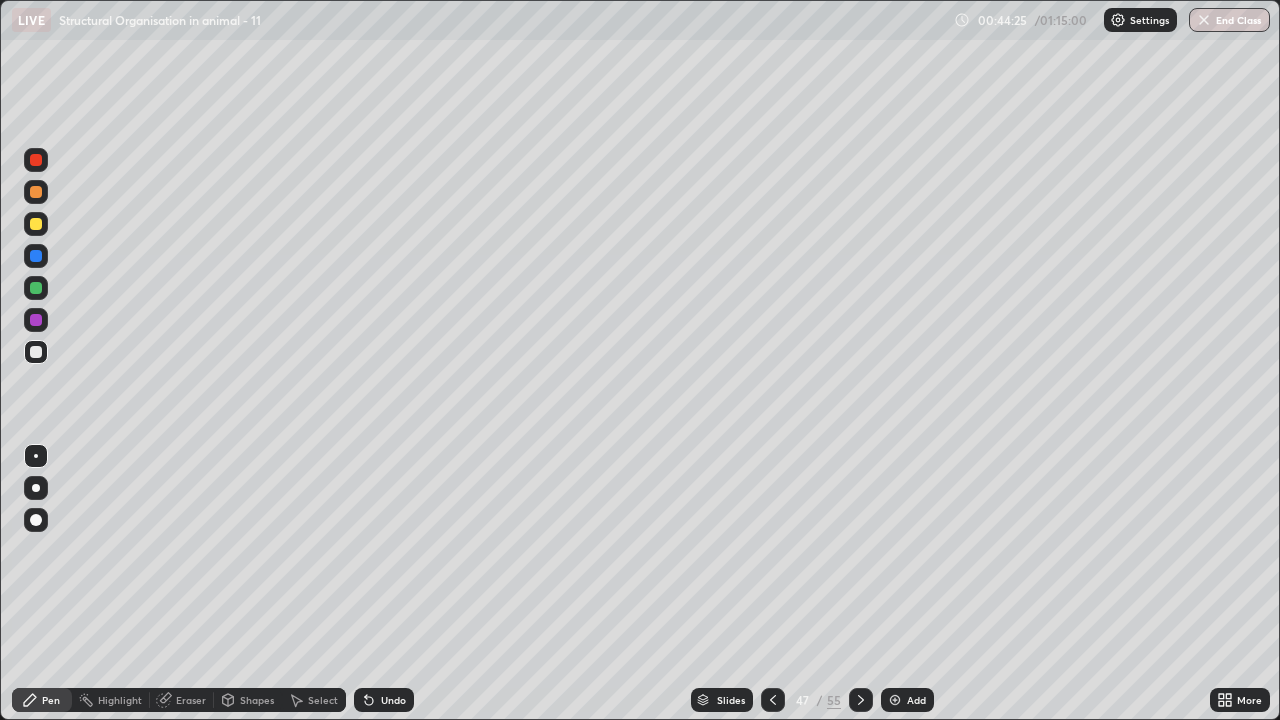 click 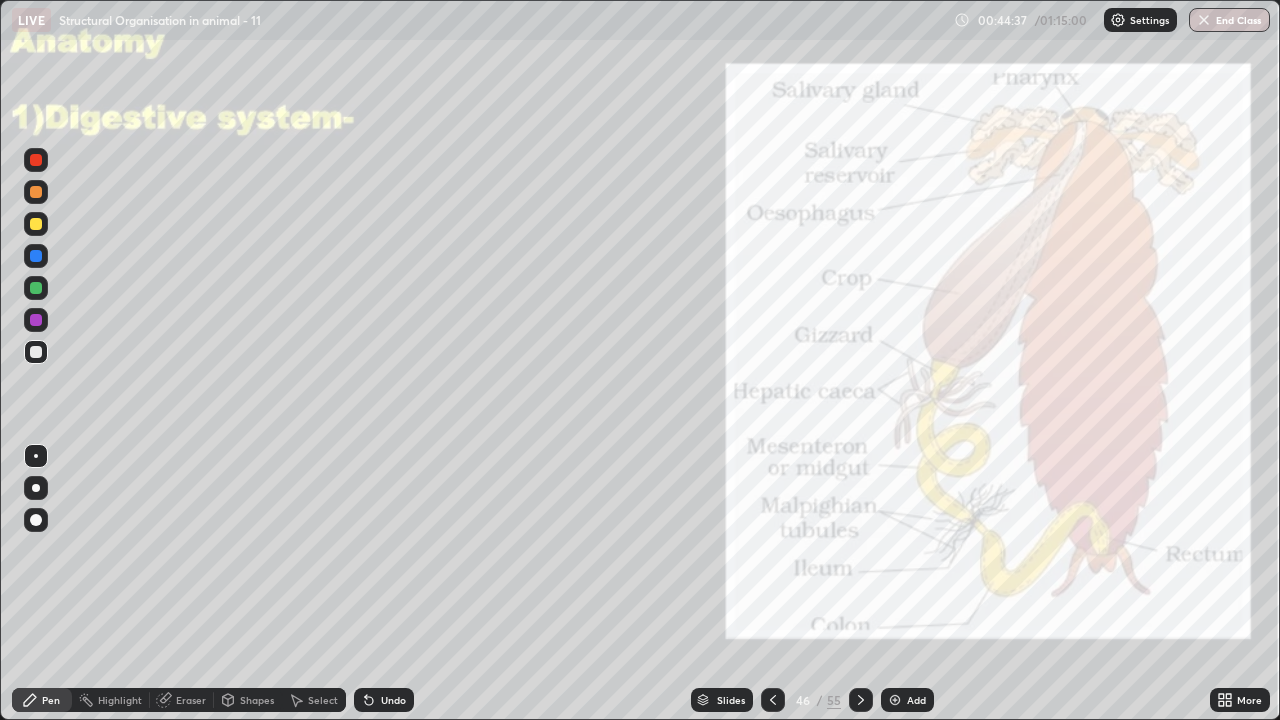 click at bounding box center (36, 256) 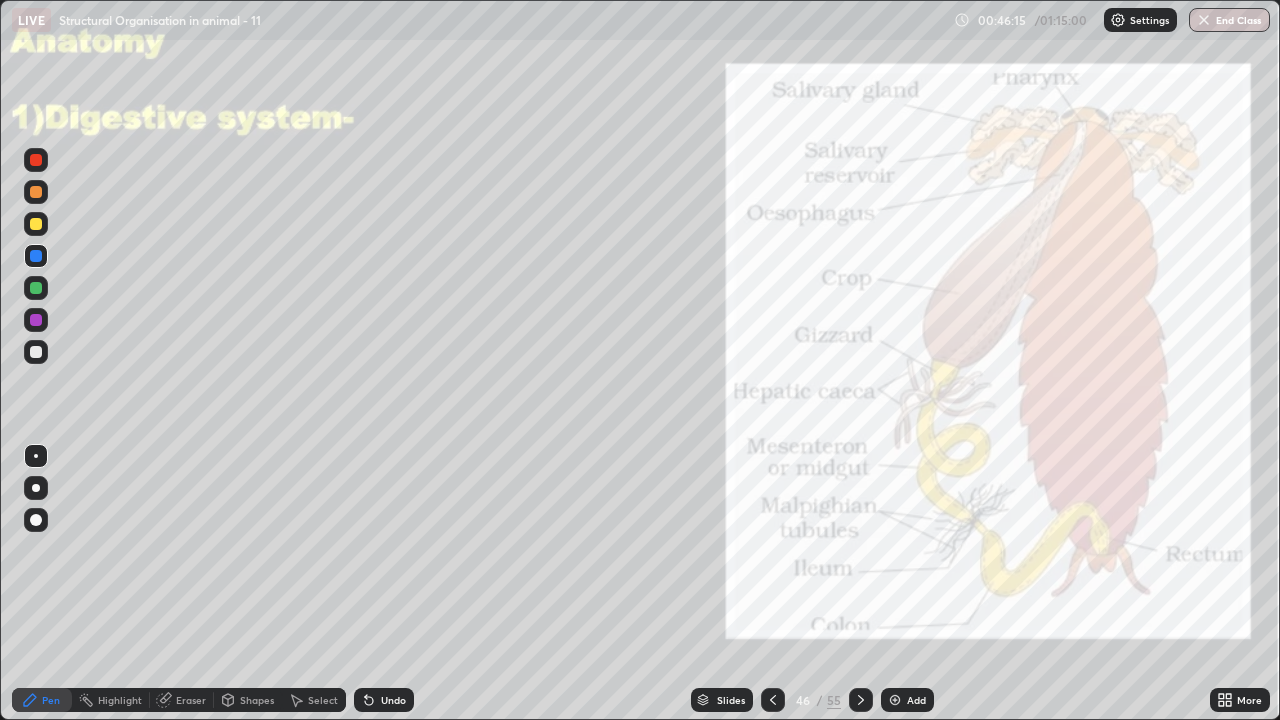 click 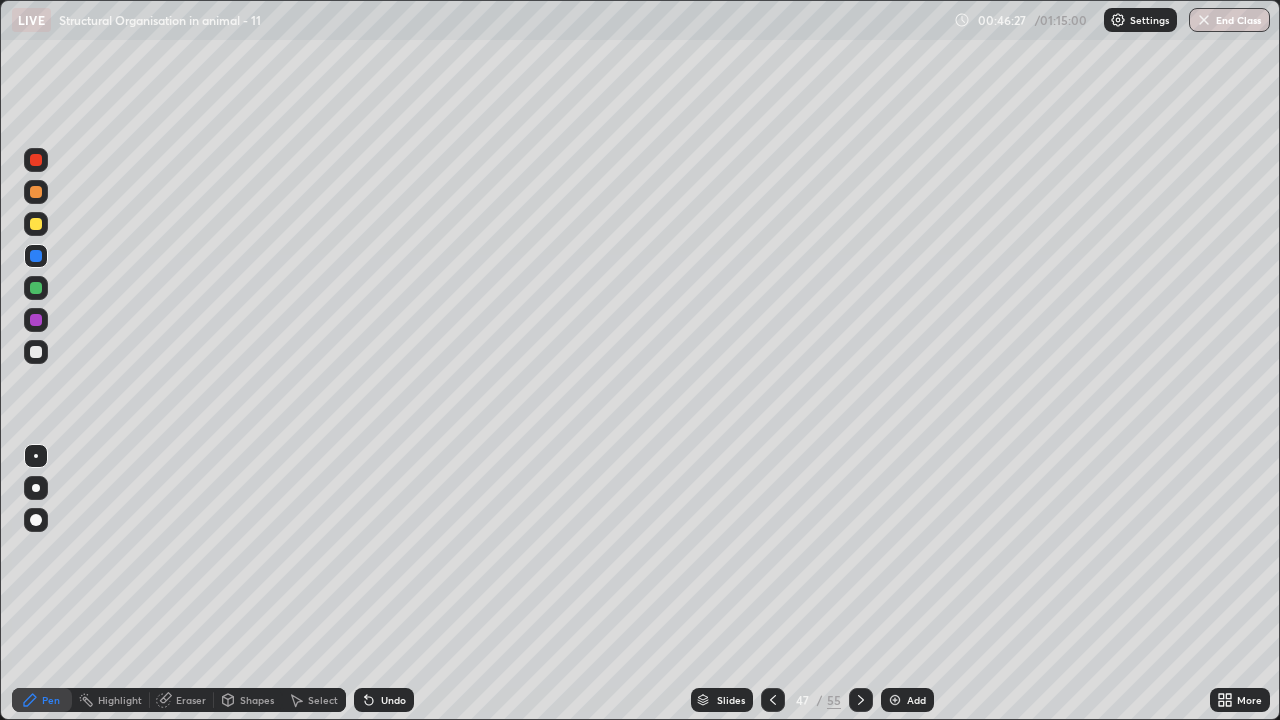 click at bounding box center [36, 192] 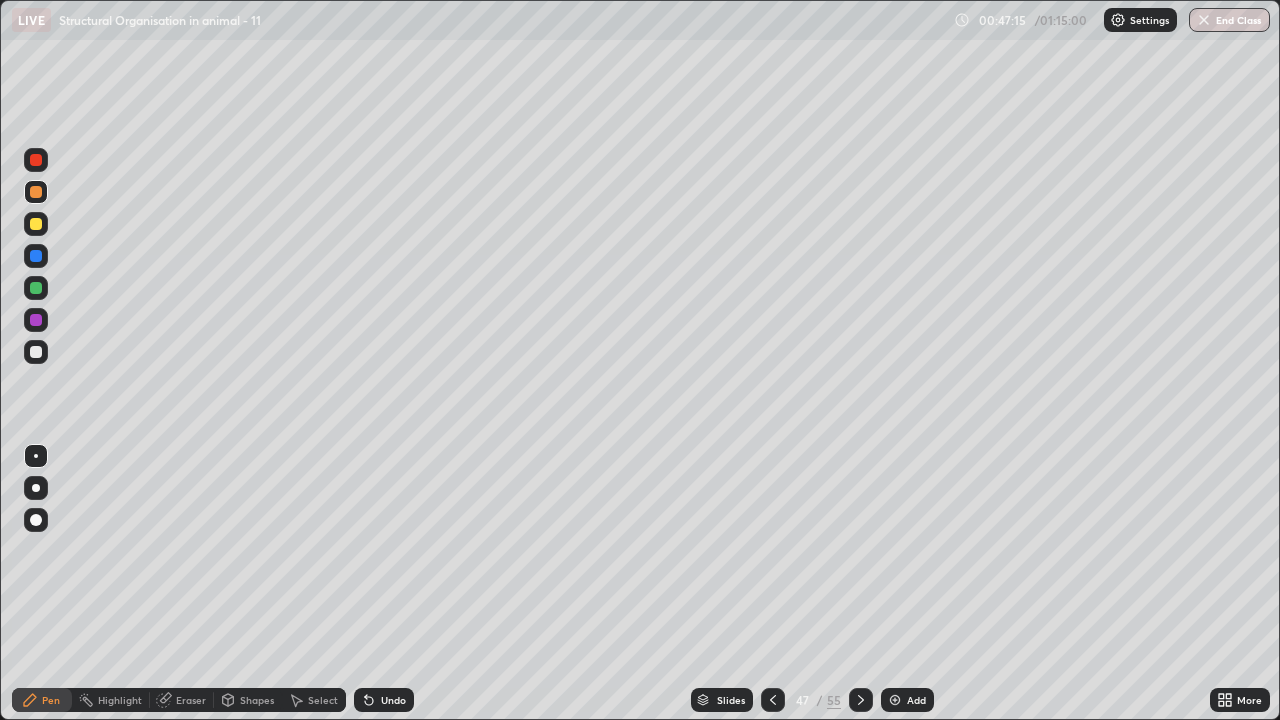 click 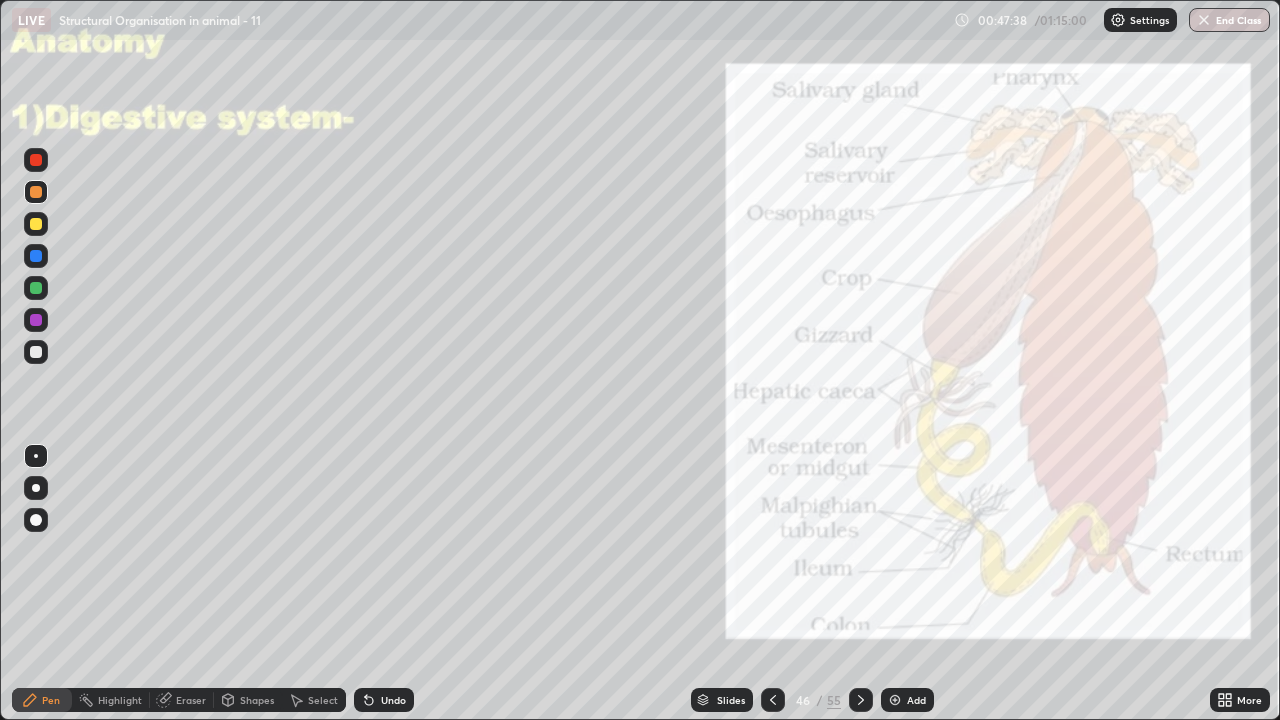 click at bounding box center [36, 320] 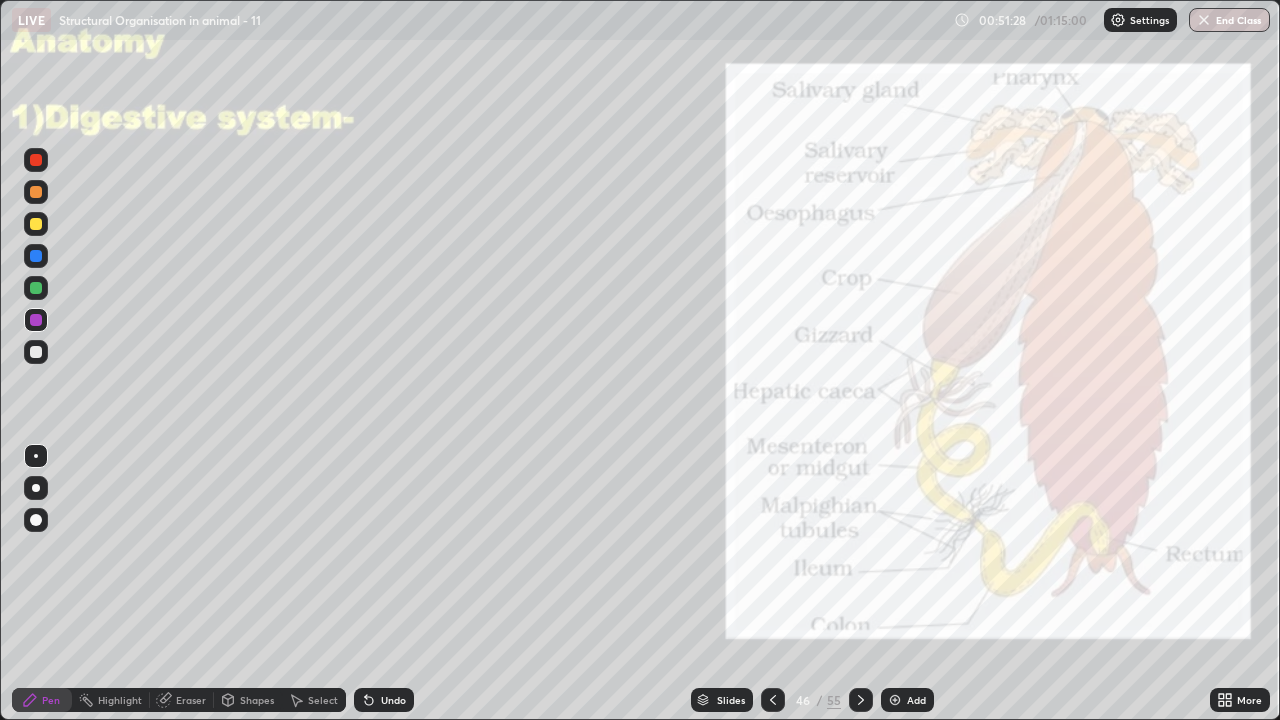 click 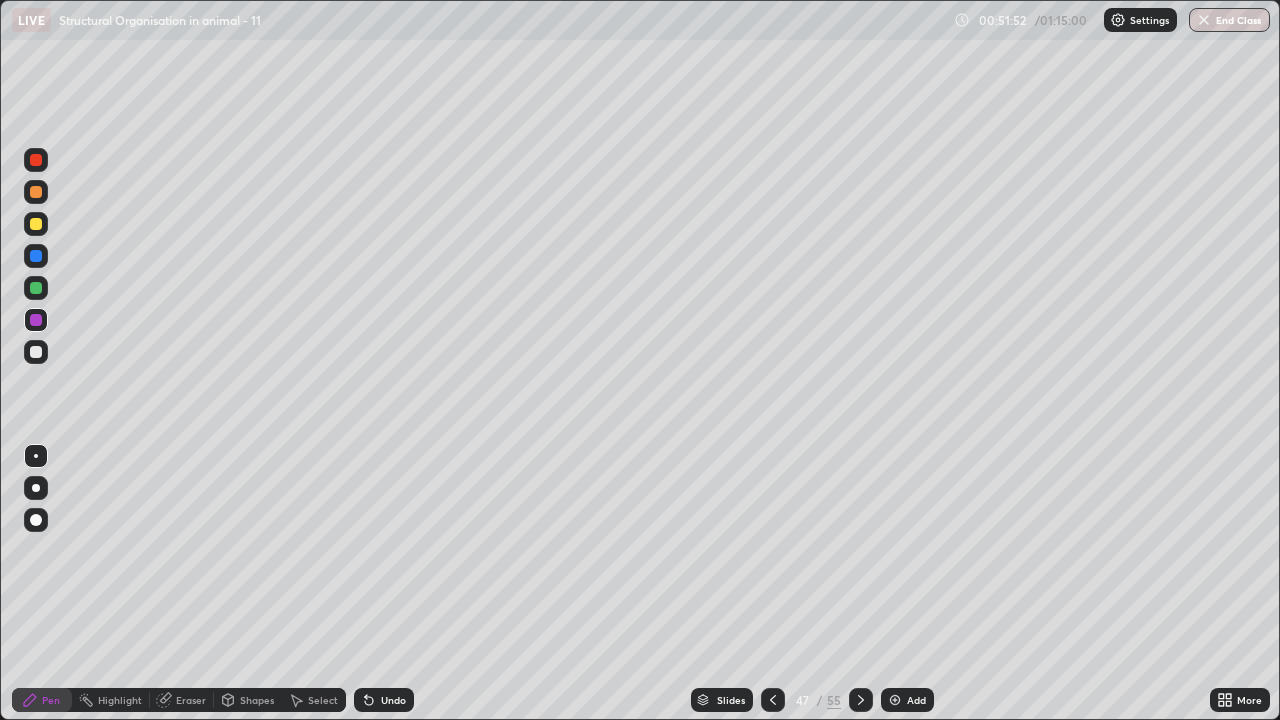 click at bounding box center [36, 224] 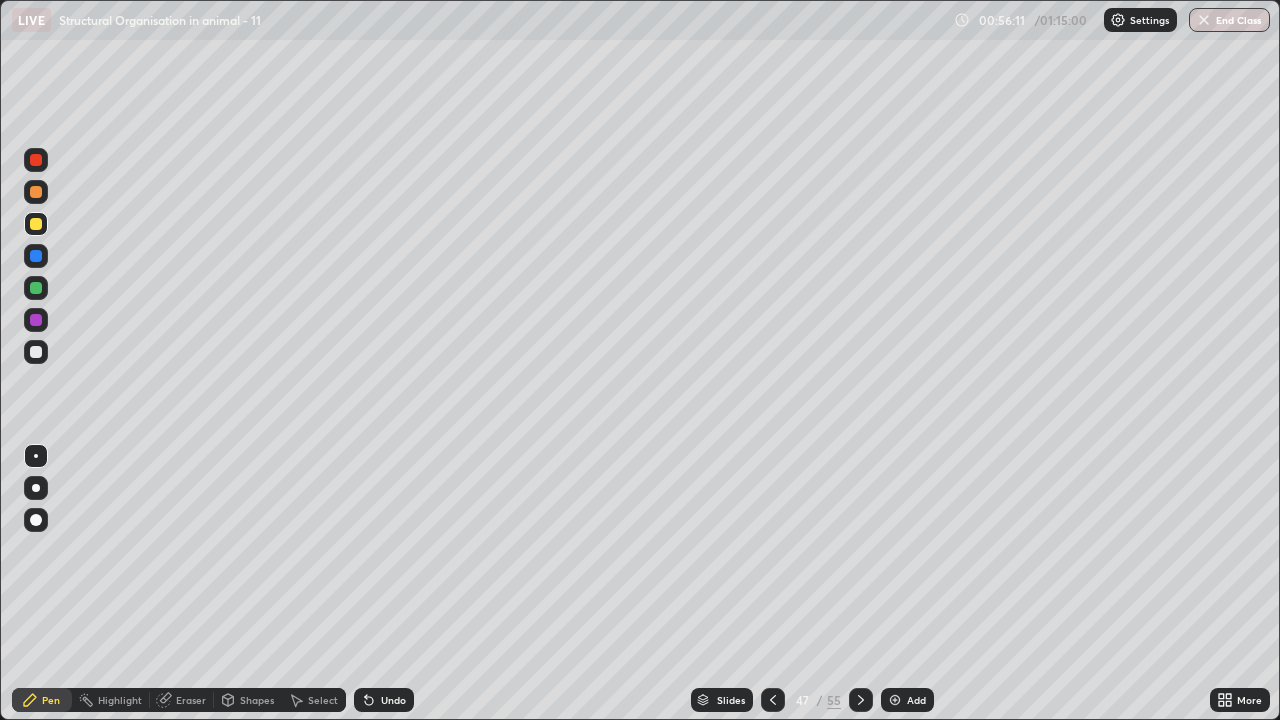 click at bounding box center (773, 700) 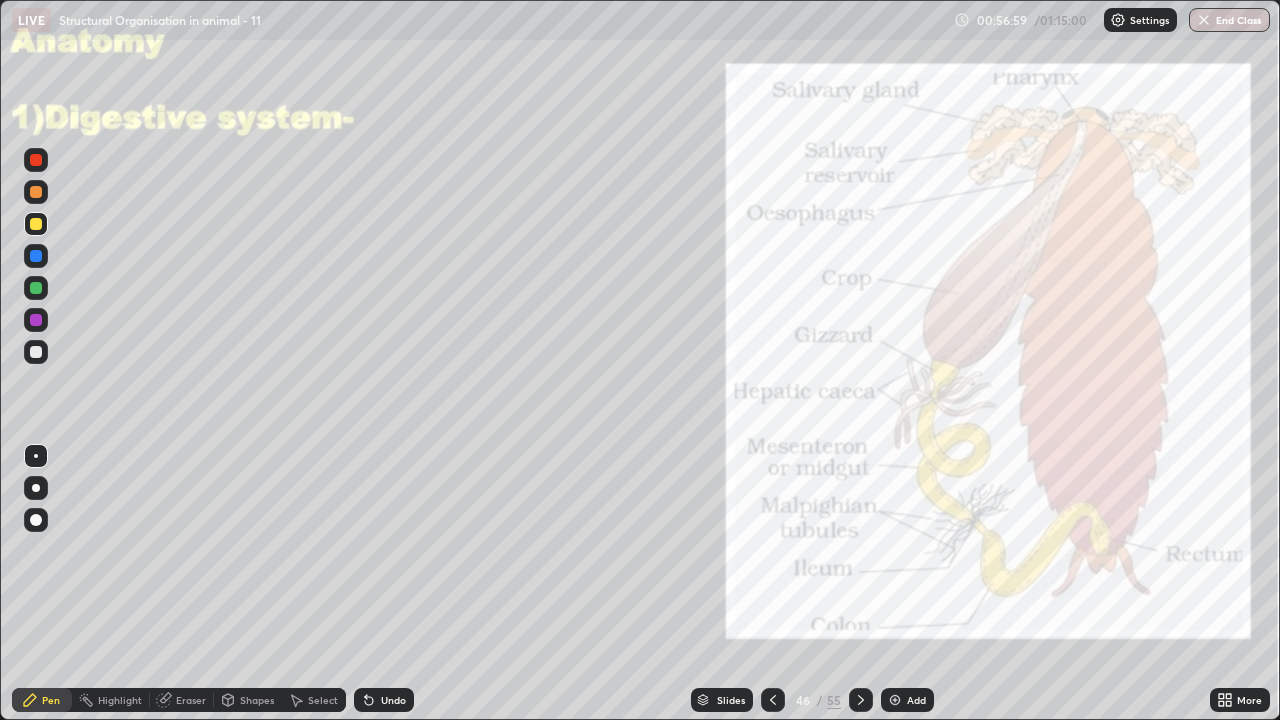 click 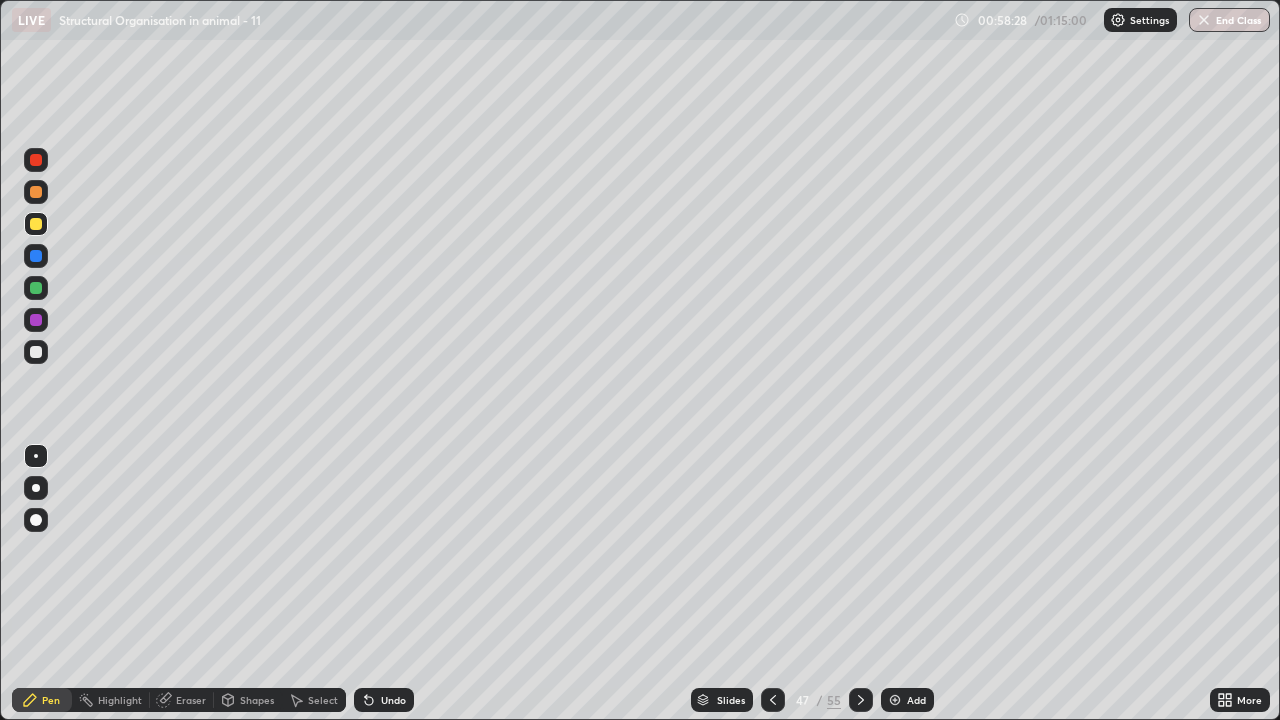 click 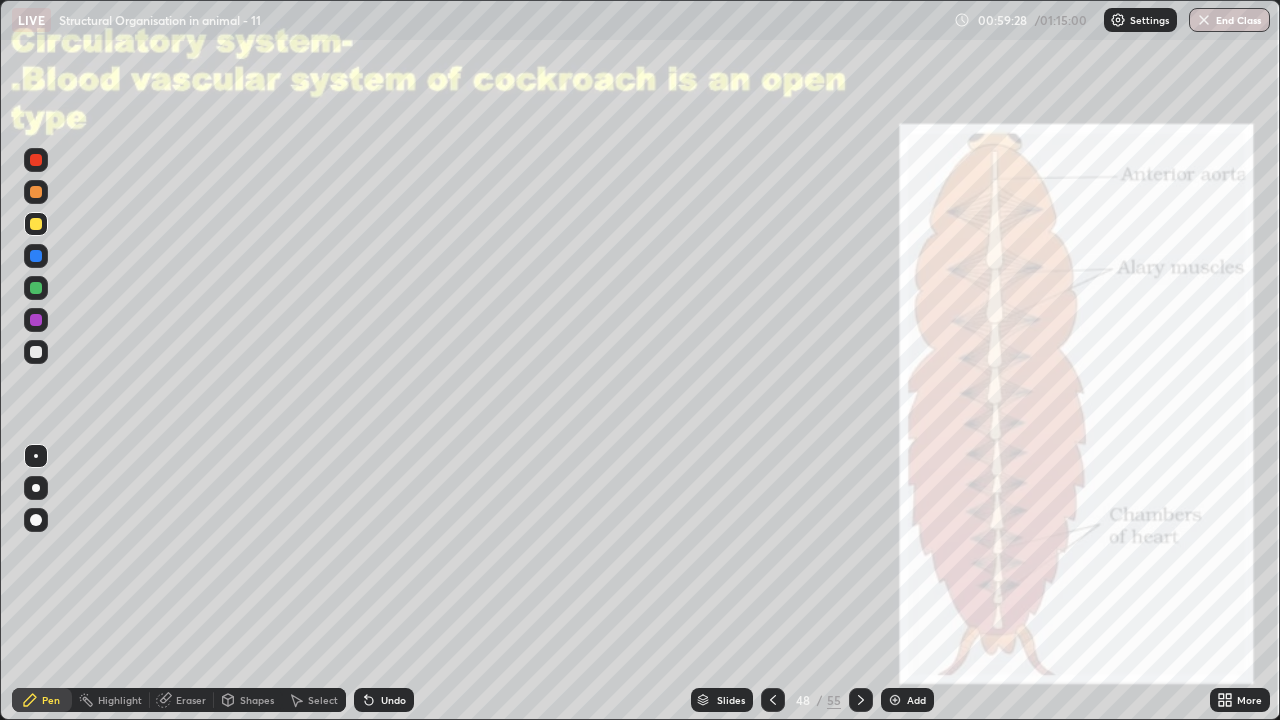 click at bounding box center (36, 256) 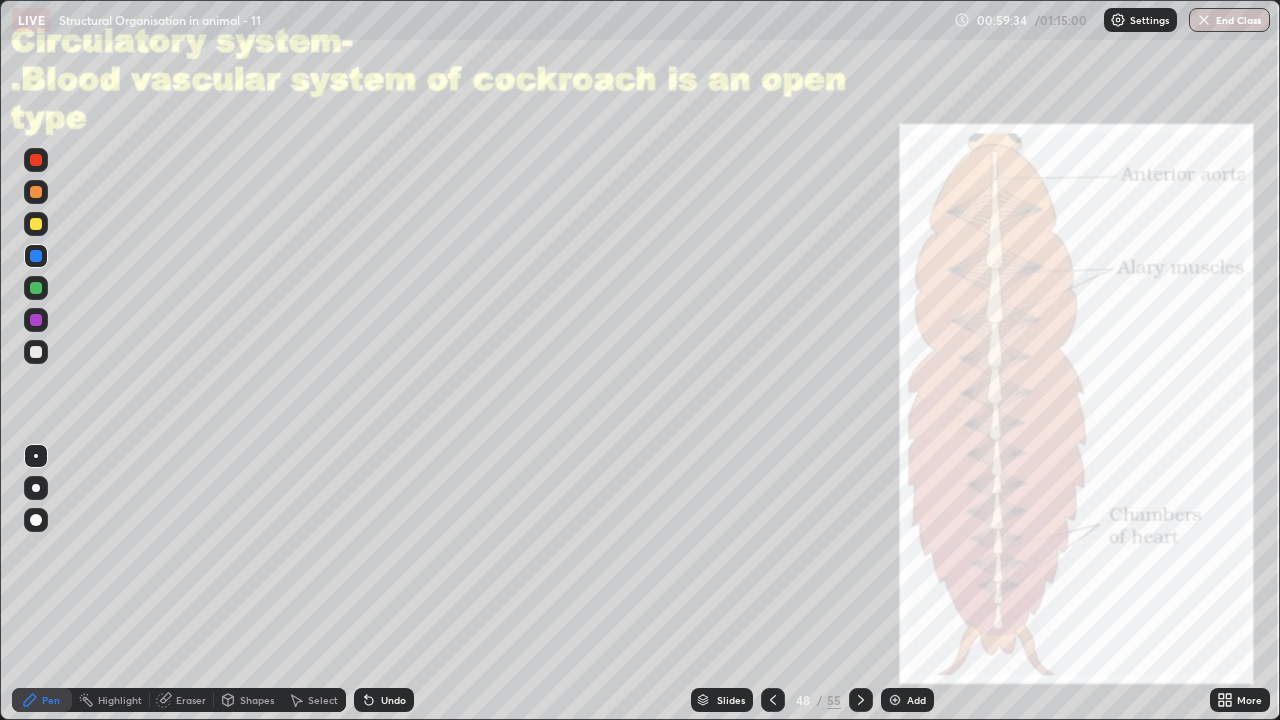 click at bounding box center [36, 160] 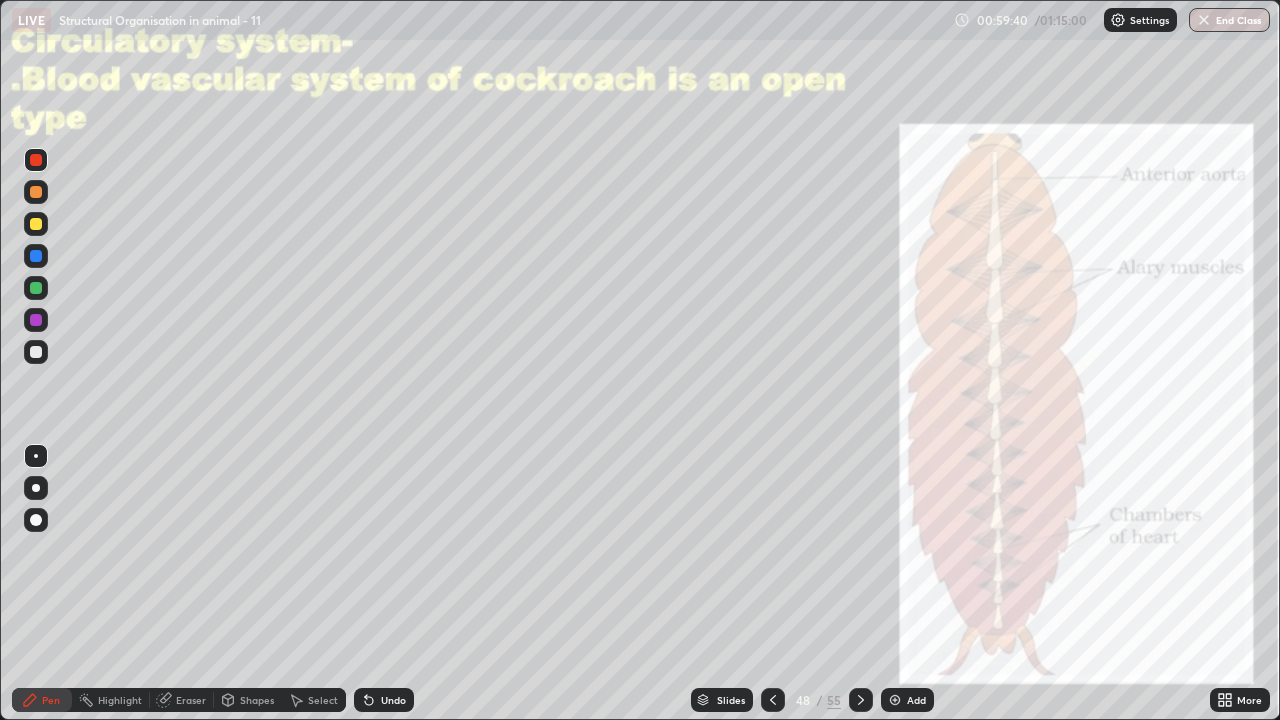click at bounding box center [36, 352] 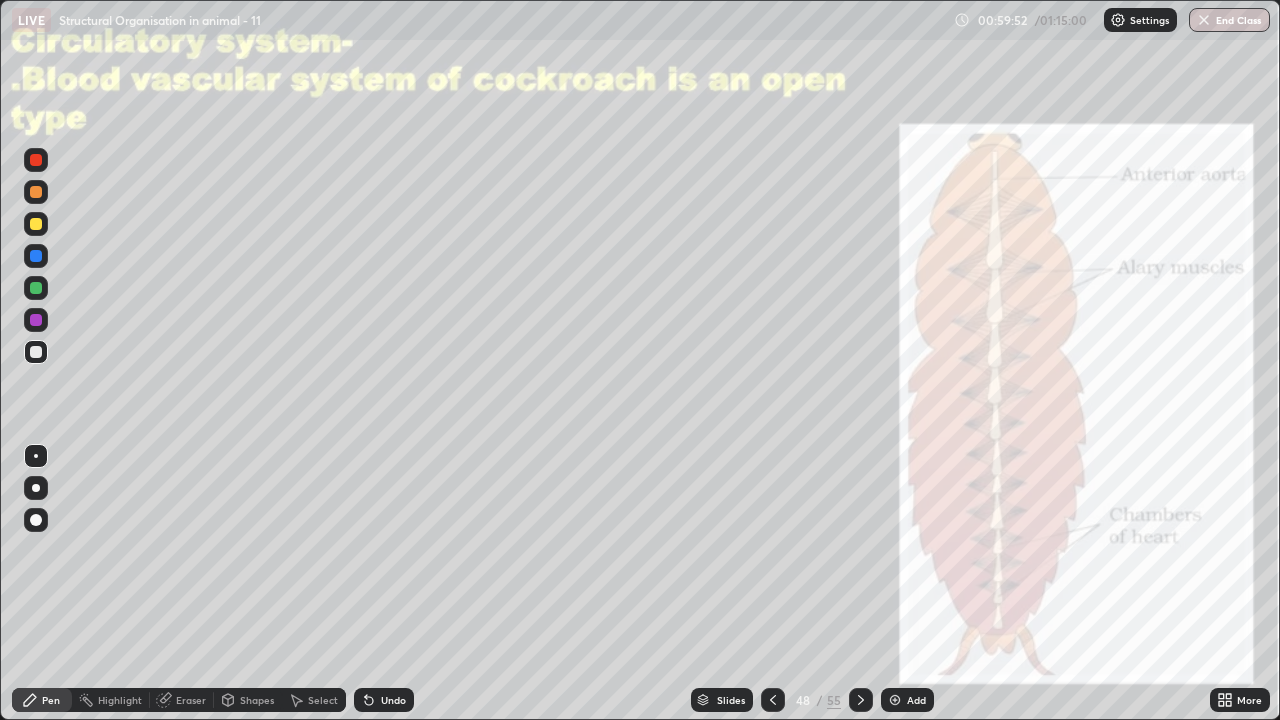 click at bounding box center [36, 320] 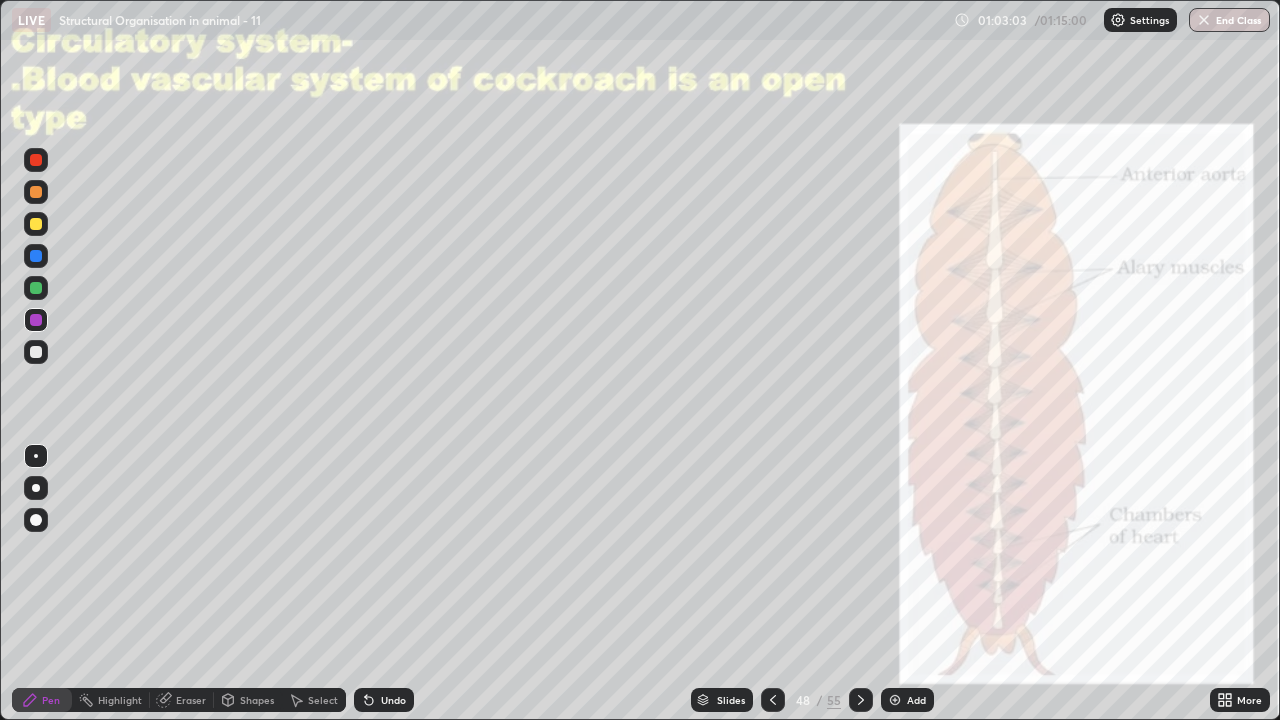click at bounding box center [36, 192] 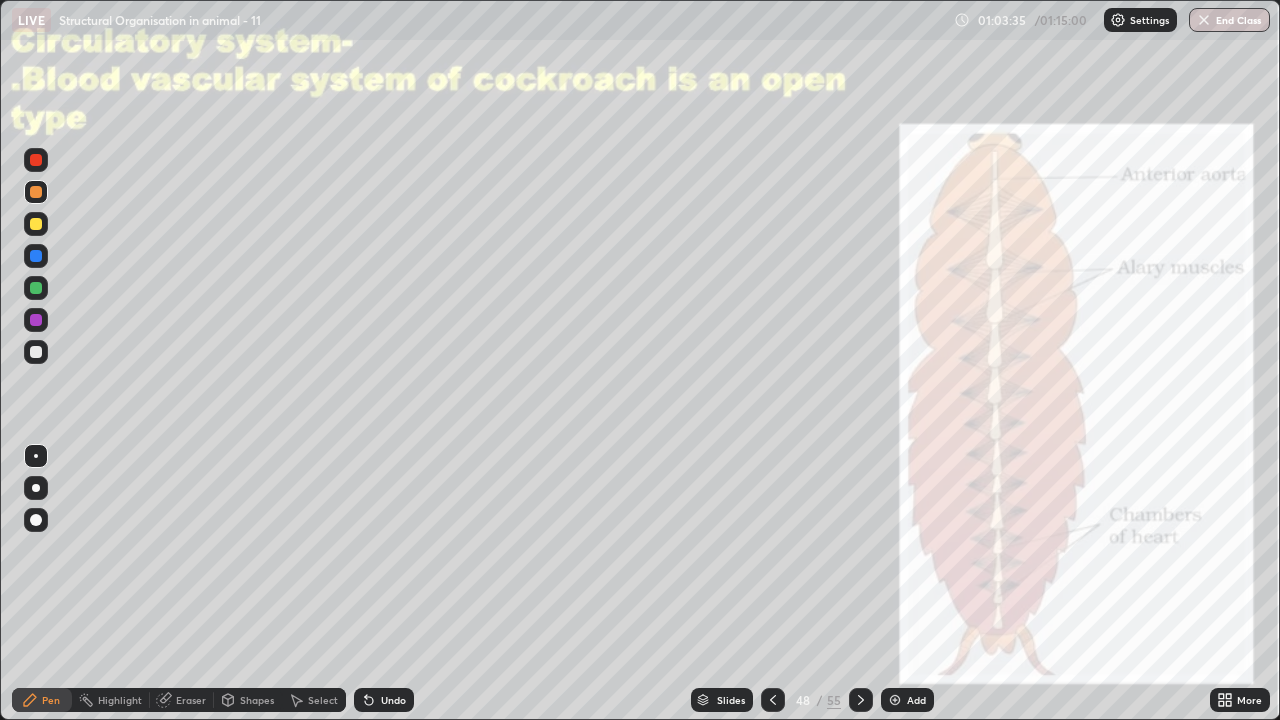 click at bounding box center [36, 352] 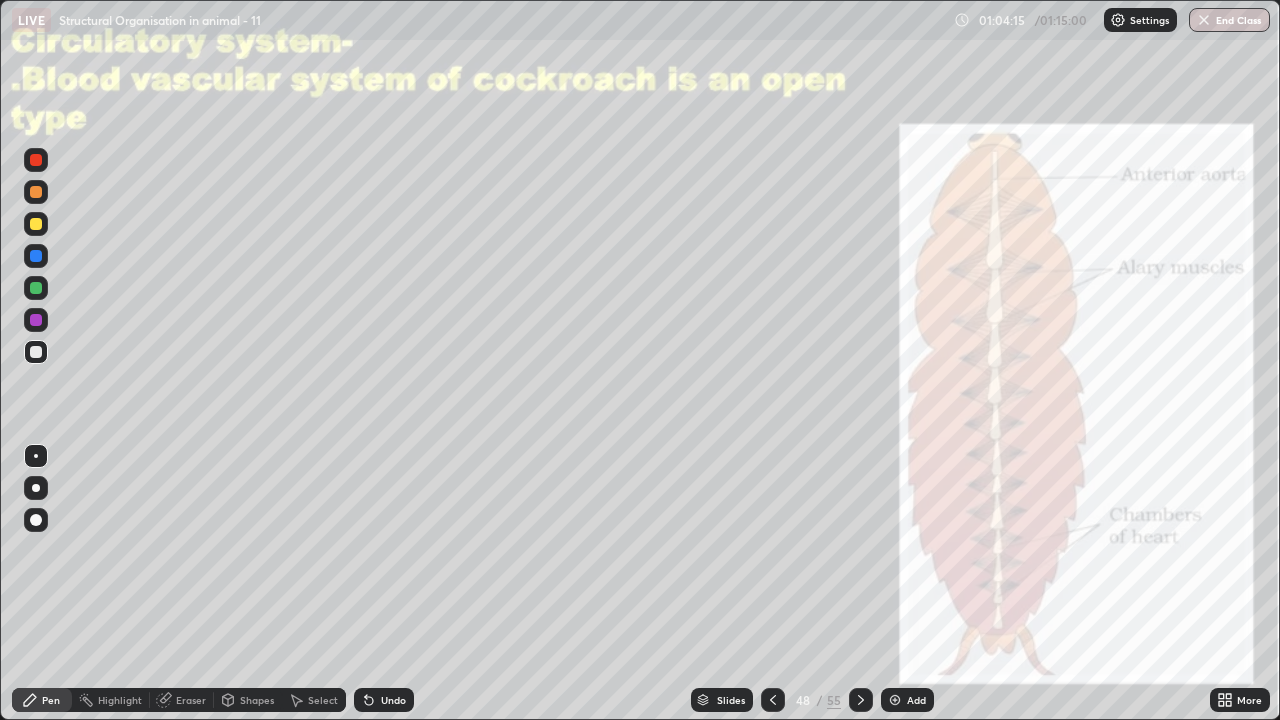 click on "Undo" at bounding box center (384, 700) 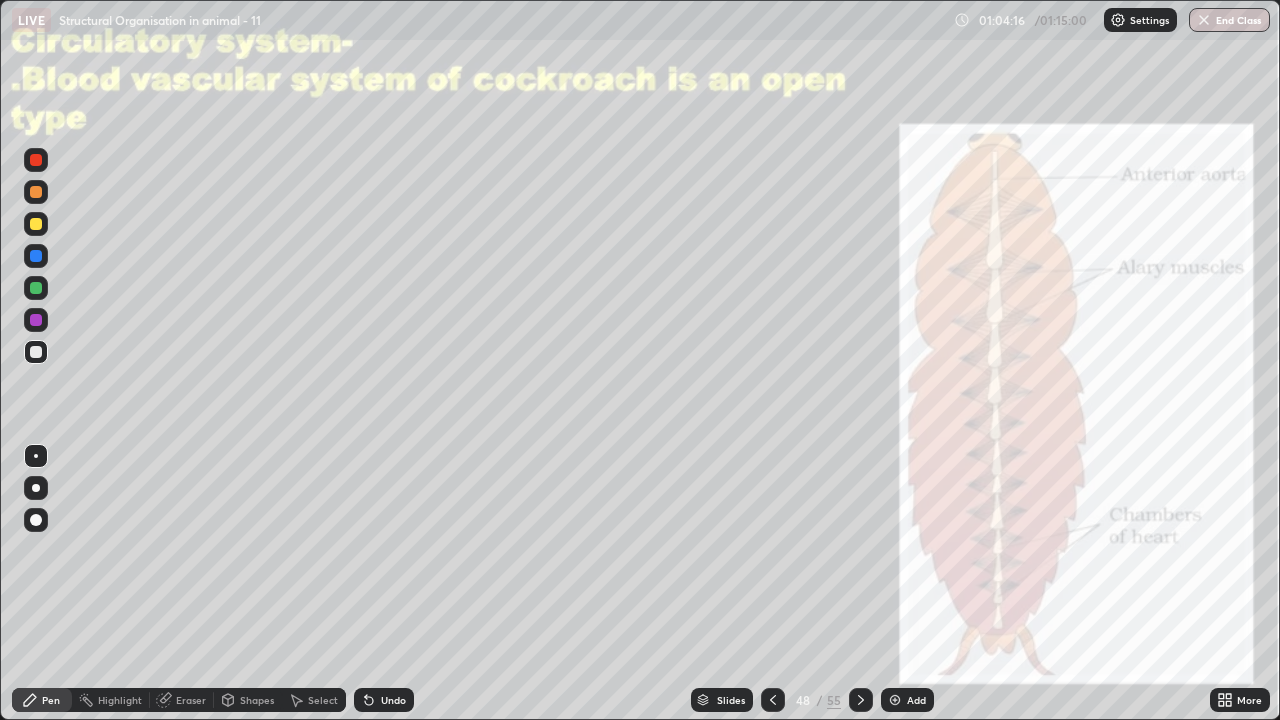 click on "Undo" at bounding box center [384, 700] 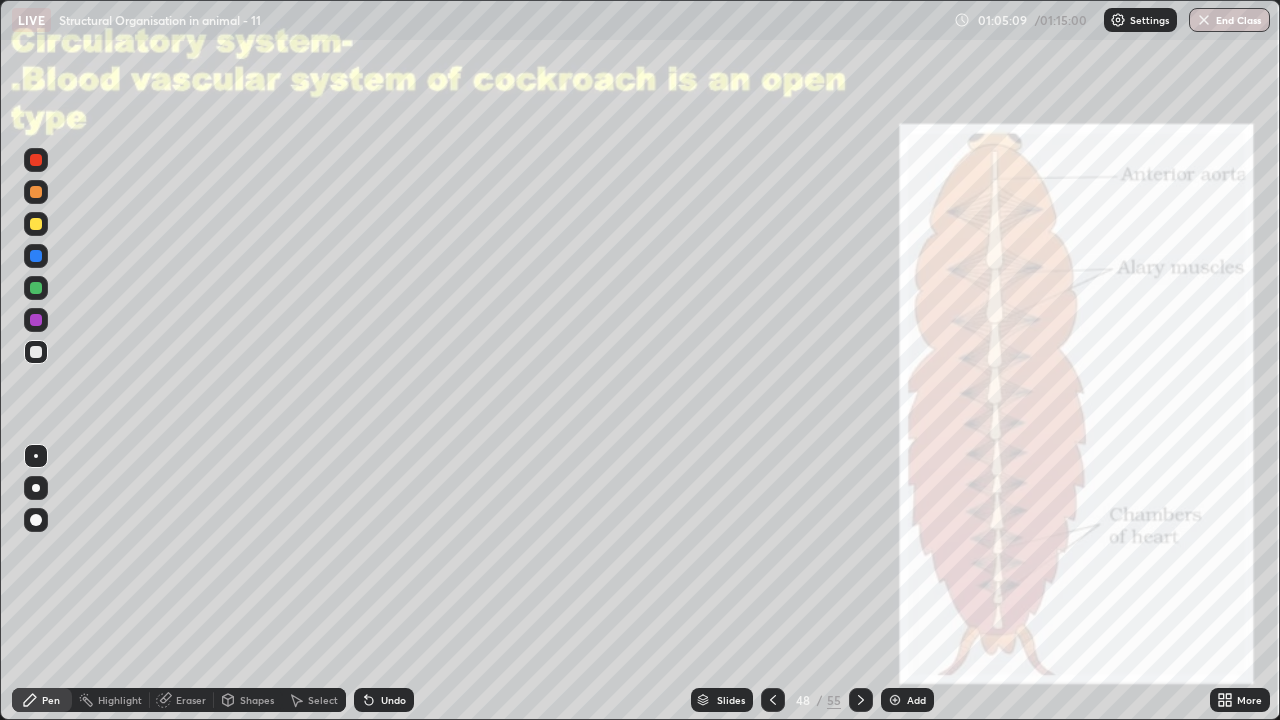 click on "Undo" at bounding box center [384, 700] 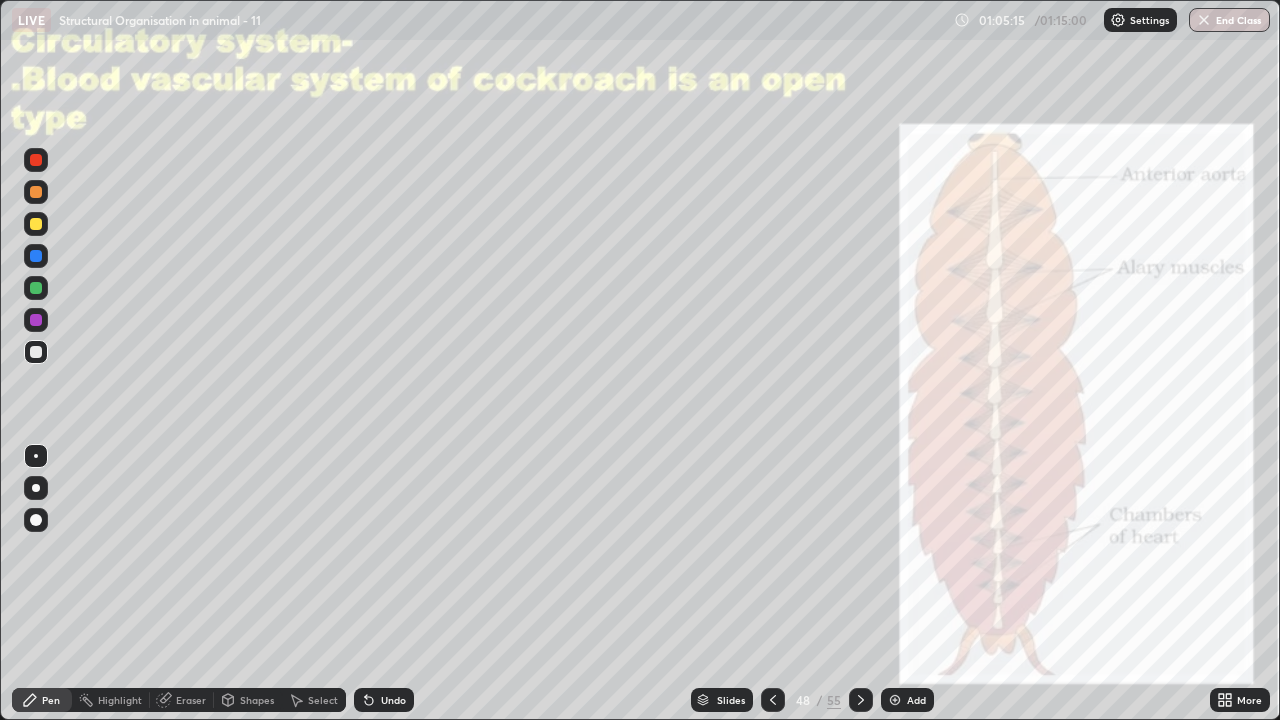 click at bounding box center (36, 288) 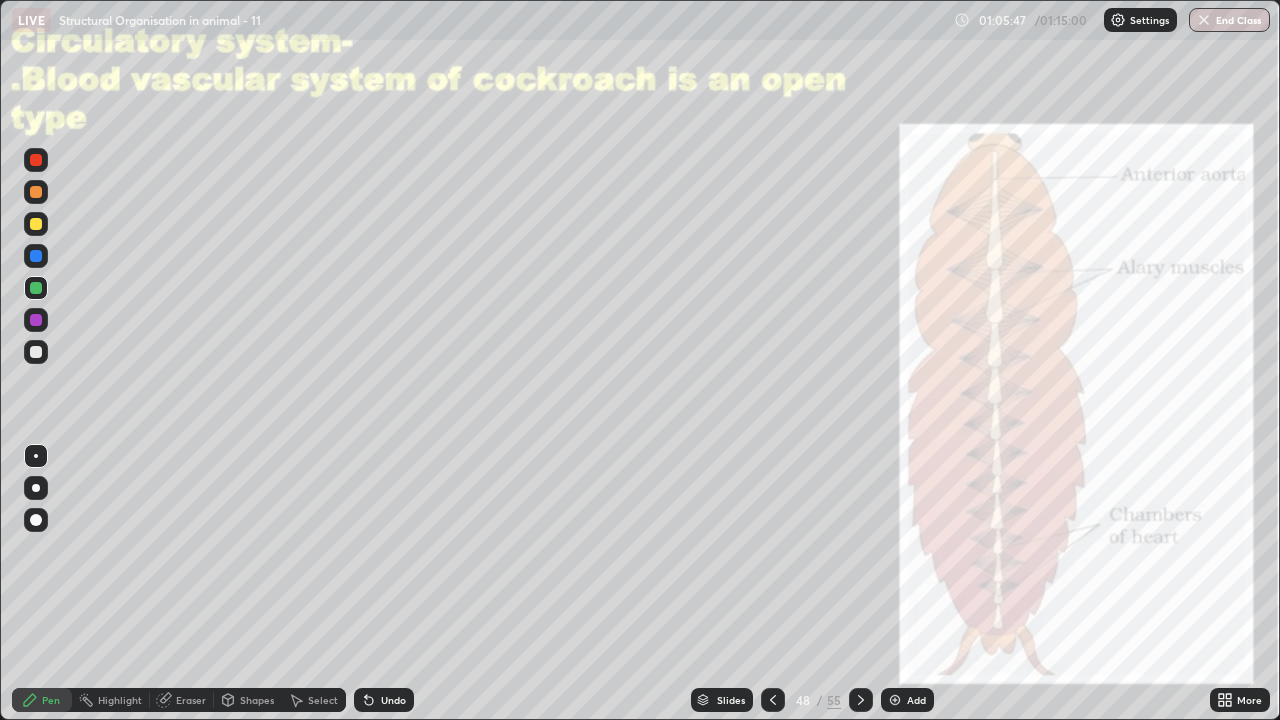 click at bounding box center [895, 700] 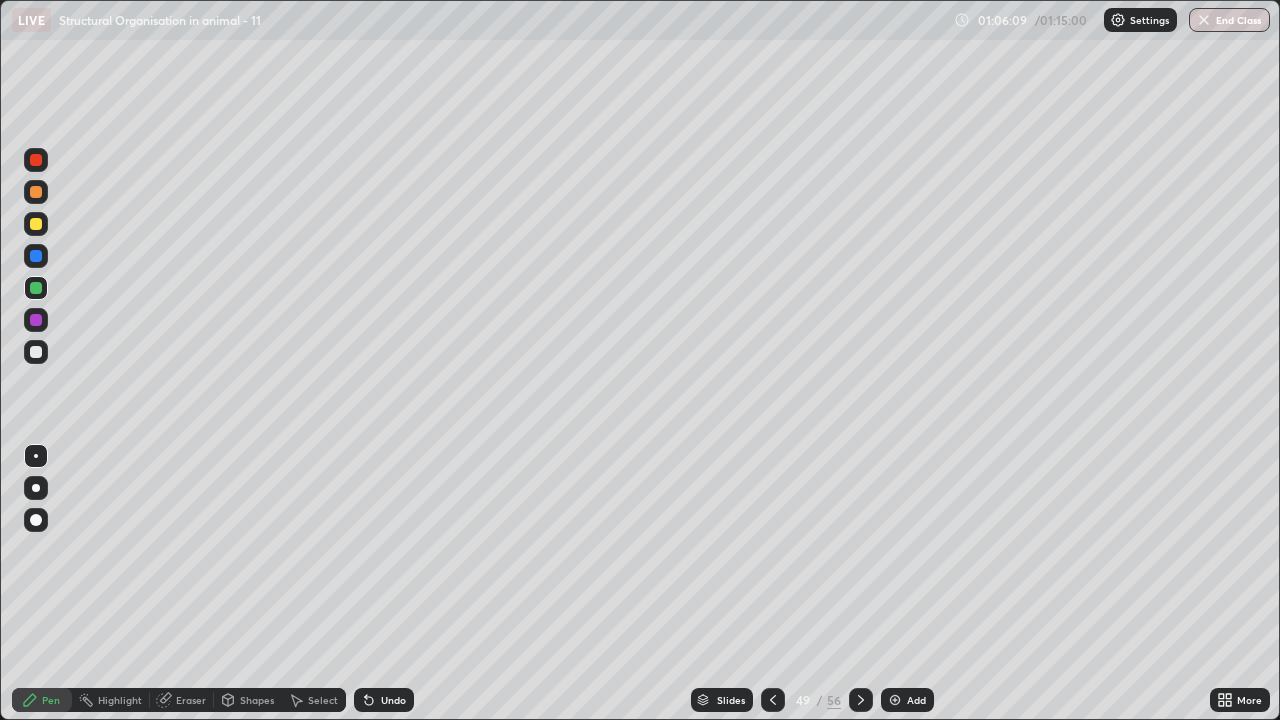 click at bounding box center (773, 700) 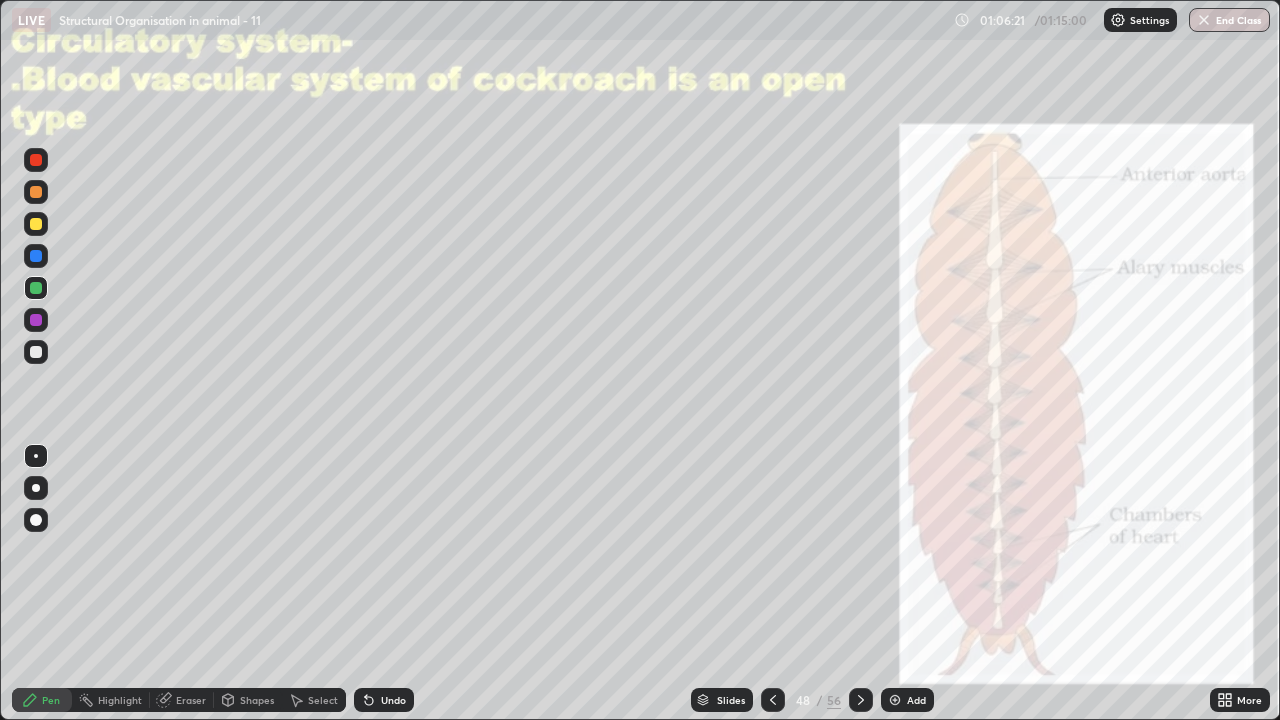 click on "Eraser" at bounding box center (191, 700) 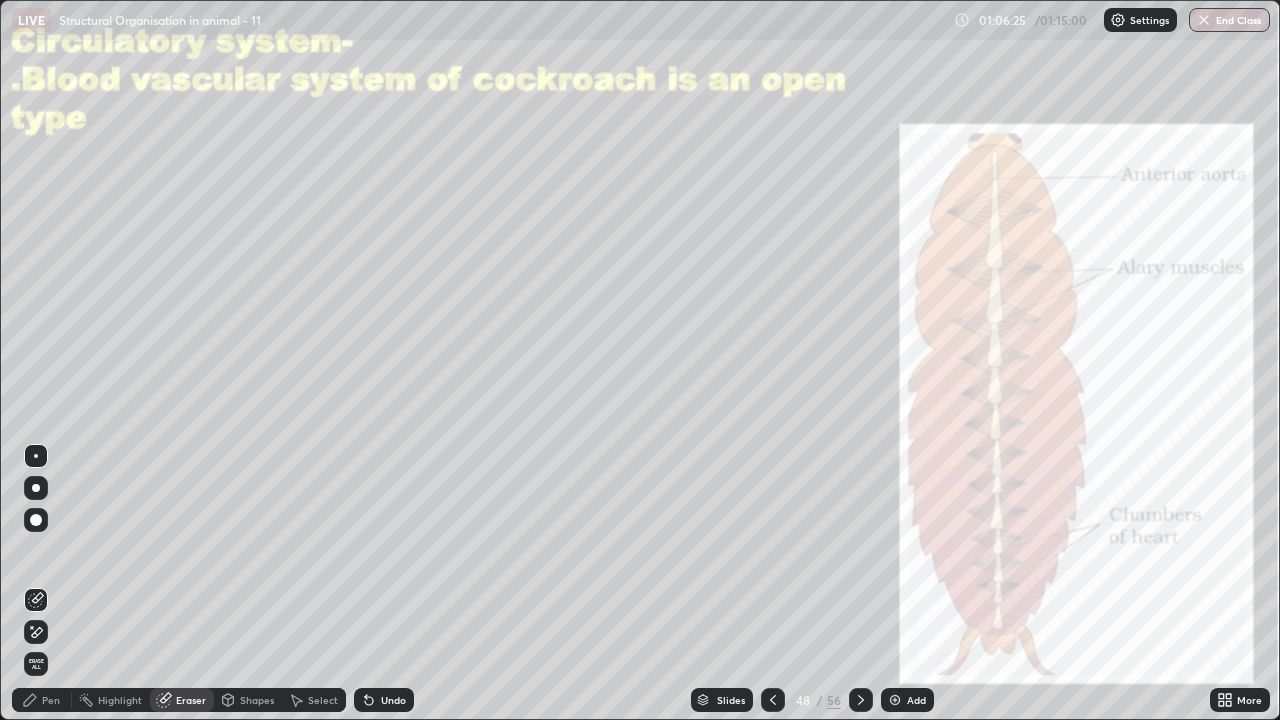 click on "Pen" at bounding box center (42, 700) 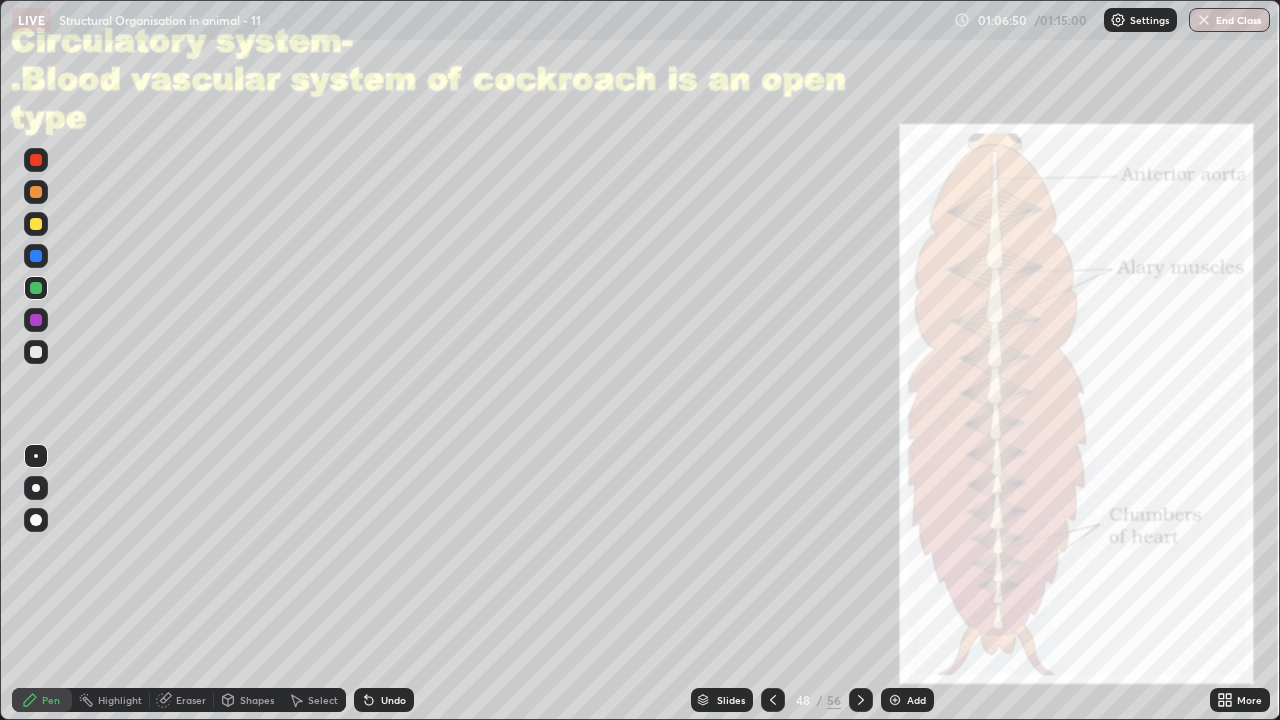 click at bounding box center [36, 224] 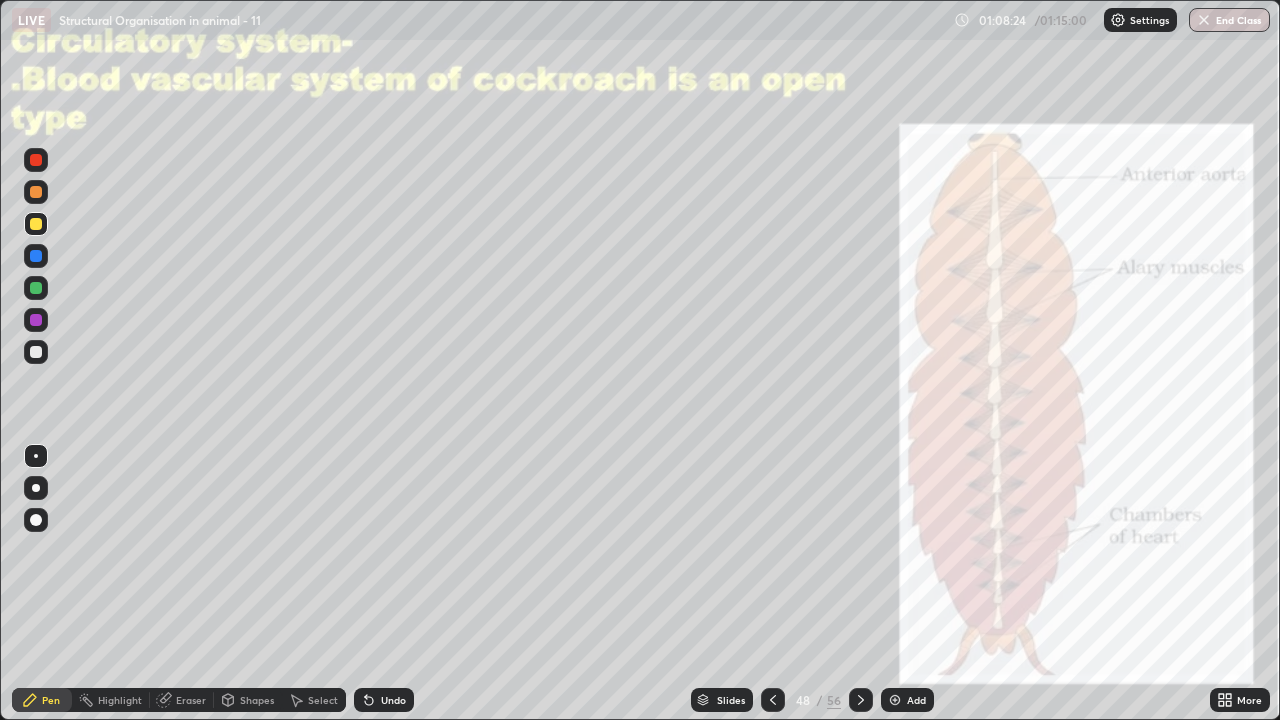 click at bounding box center (861, 700) 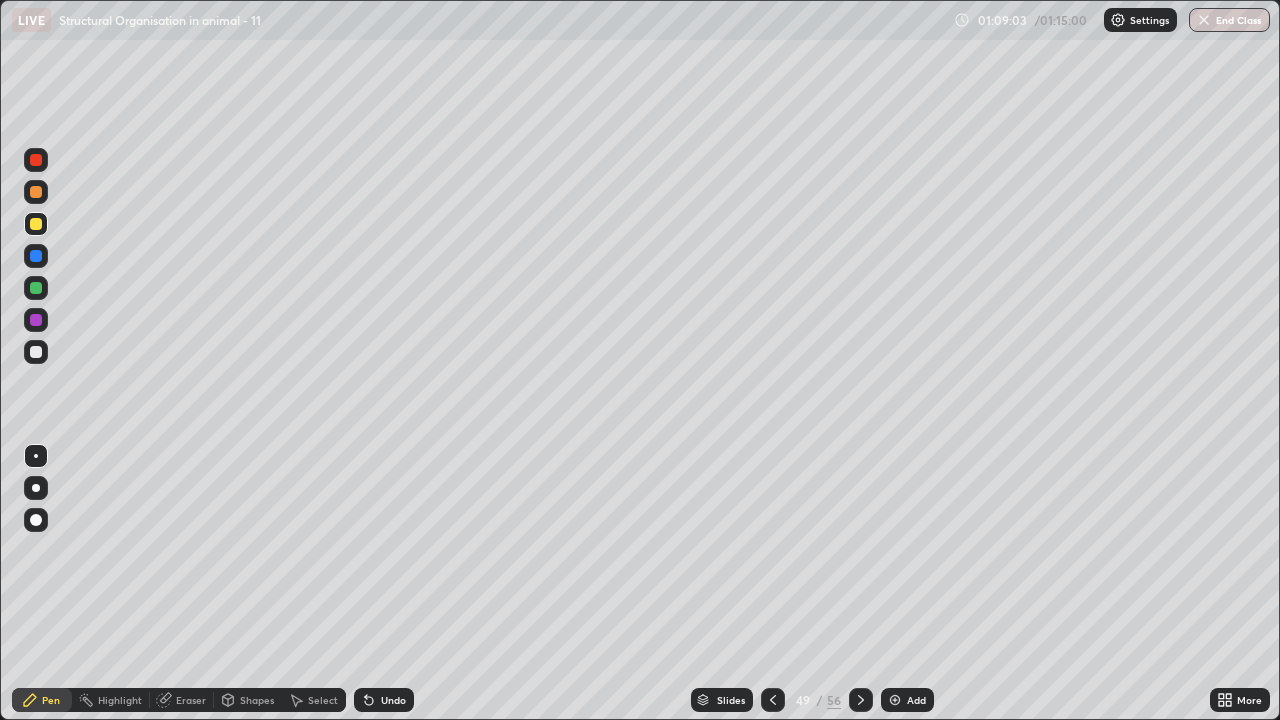 click 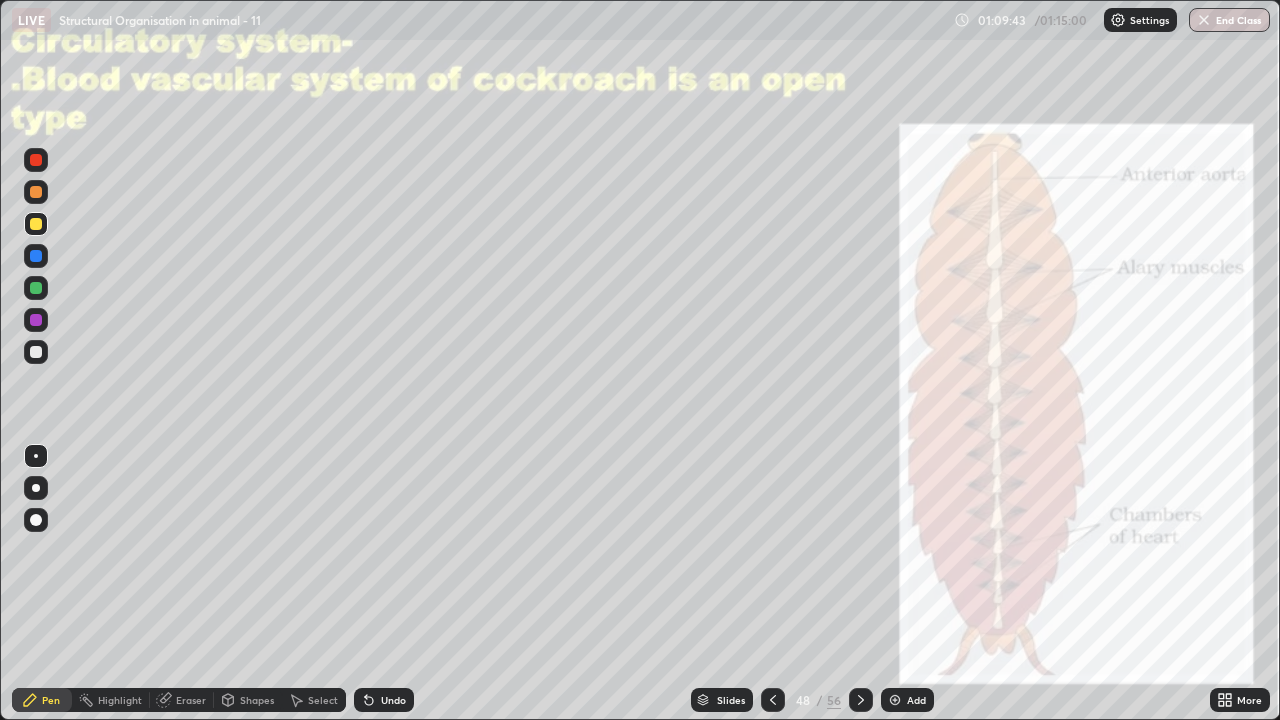 click on "End Class" at bounding box center (1229, 20) 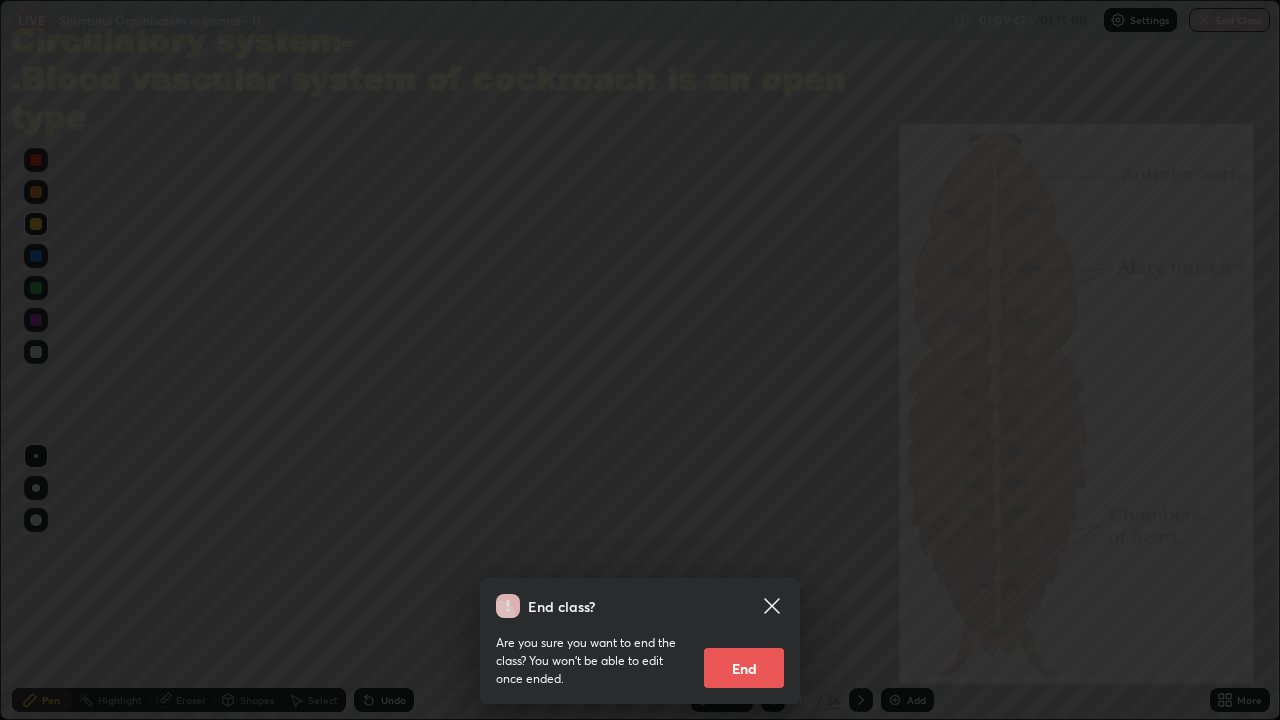 click on "End" at bounding box center [744, 668] 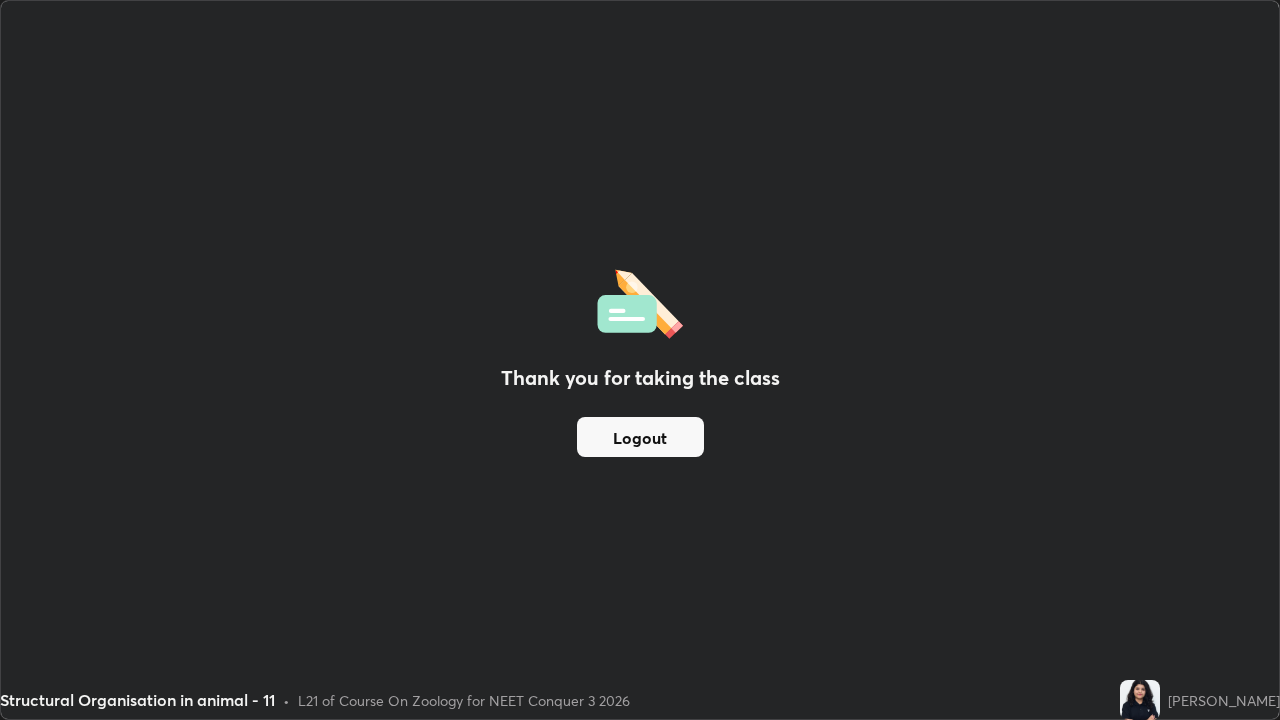 click on "Logout" at bounding box center (640, 437) 